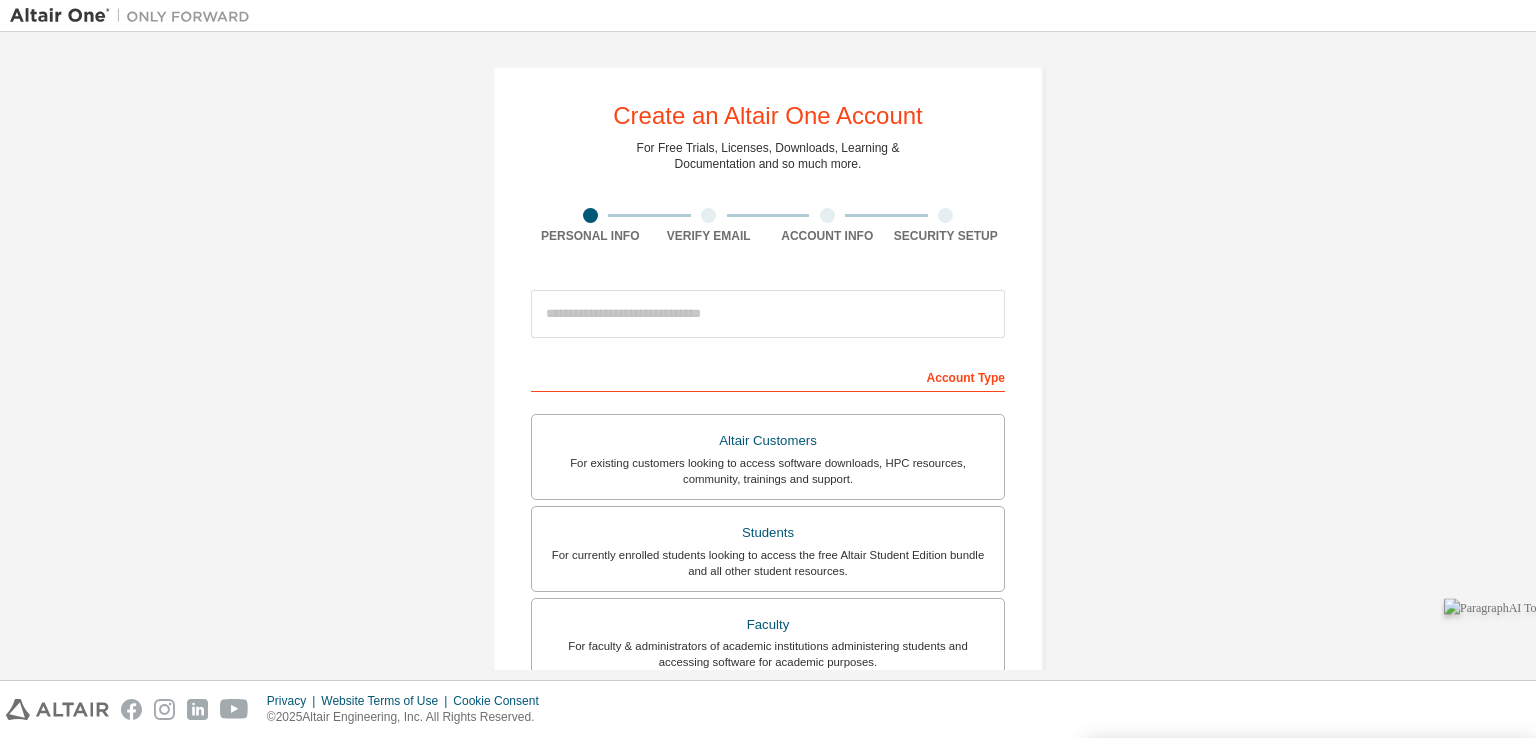 scroll, scrollTop: 0, scrollLeft: 0, axis: both 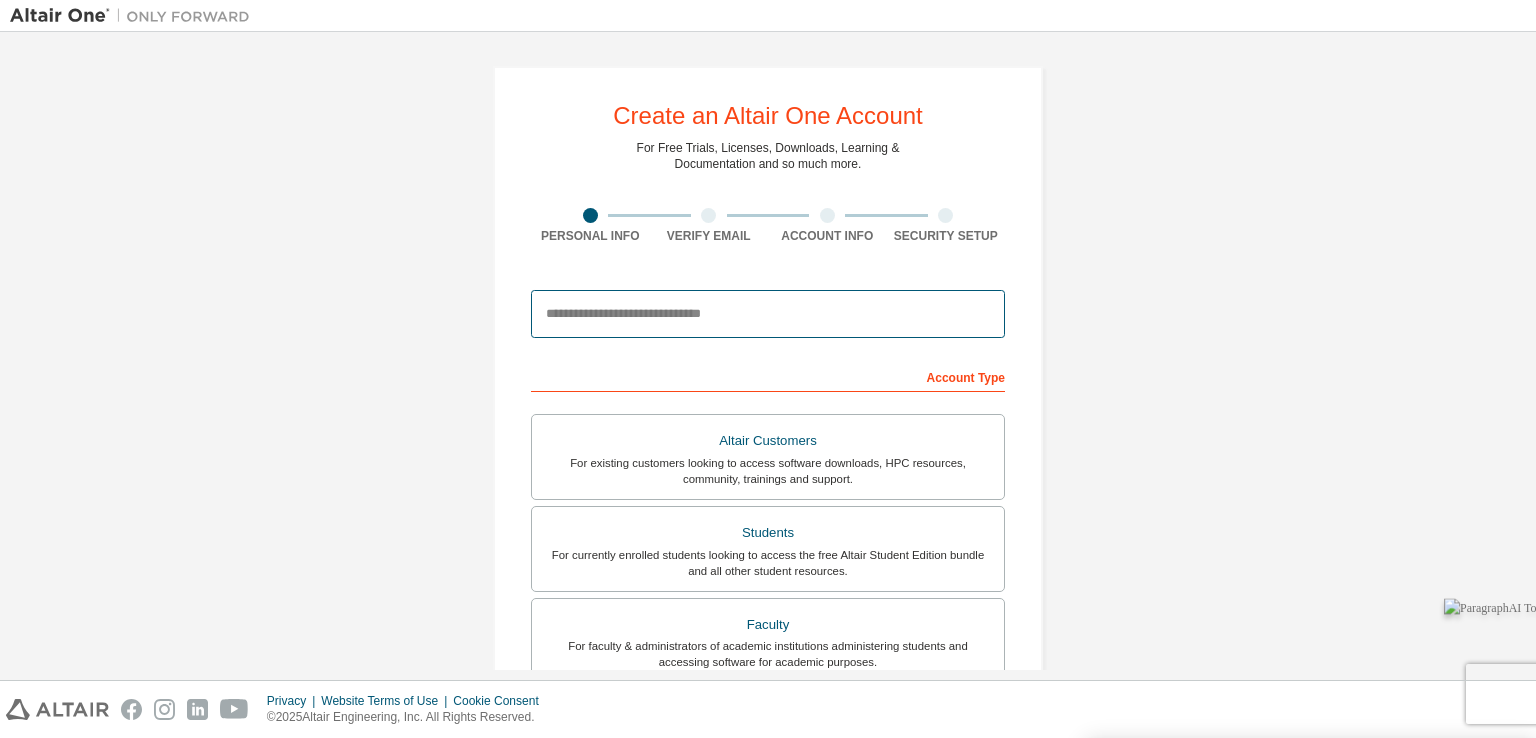 click at bounding box center (768, 314) 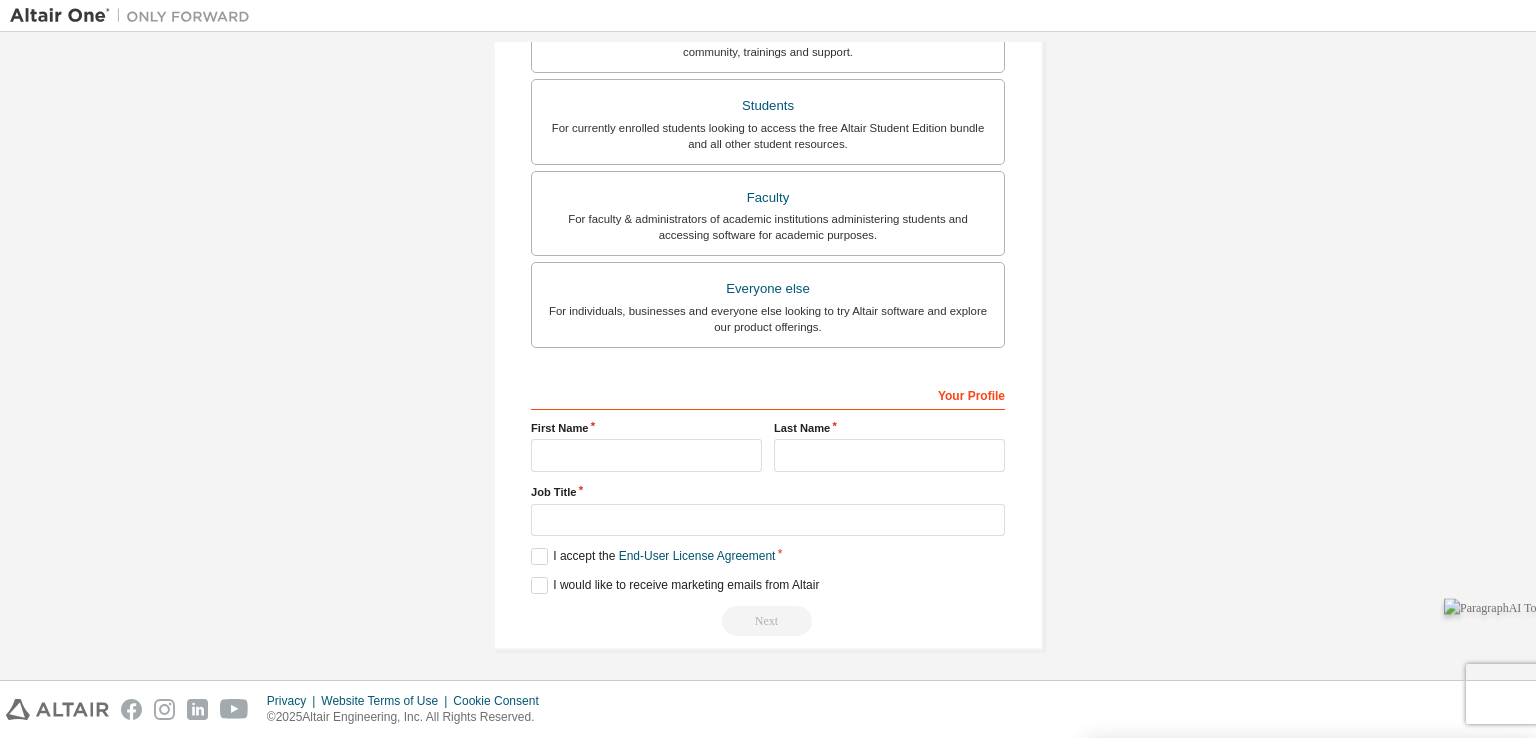 scroll, scrollTop: 0, scrollLeft: 0, axis: both 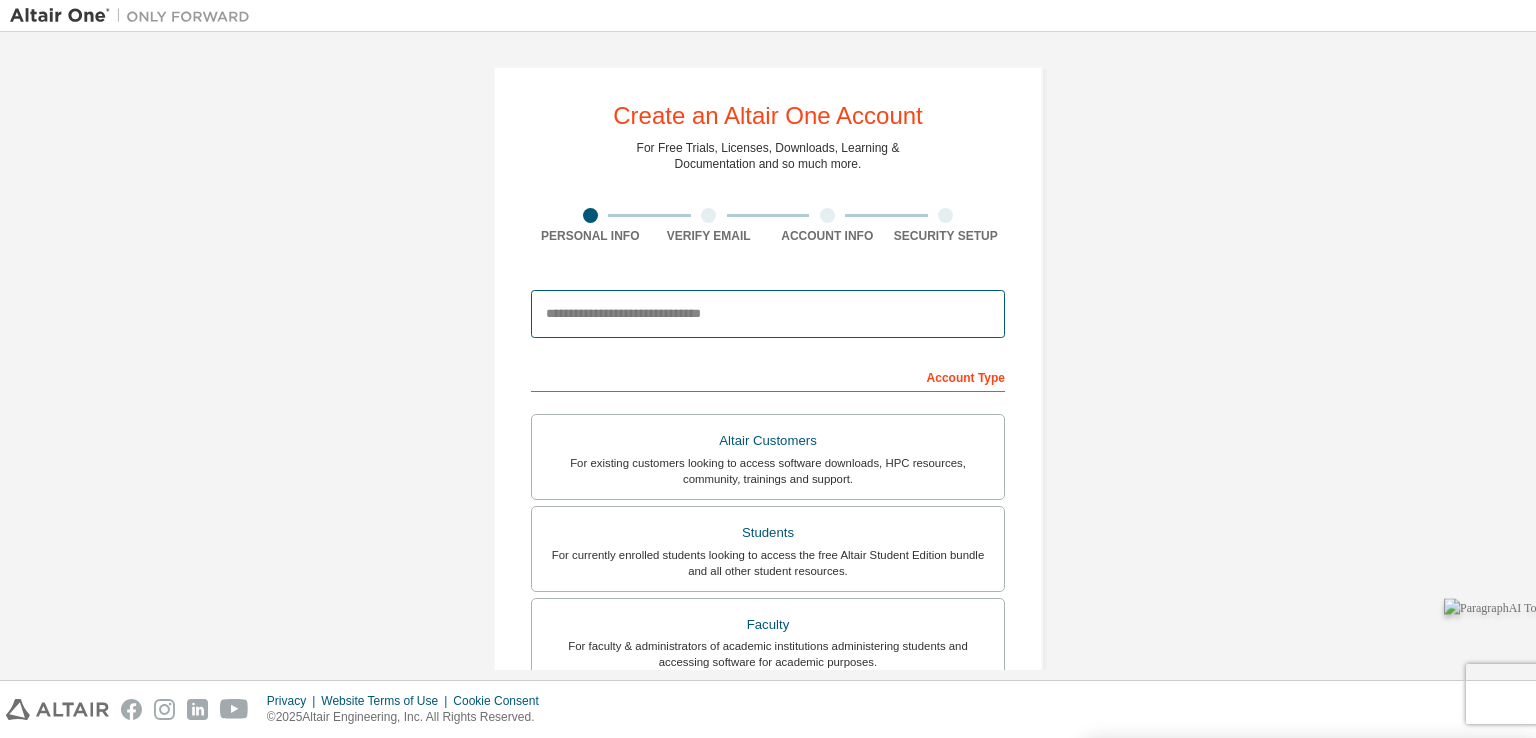 click at bounding box center (768, 314) 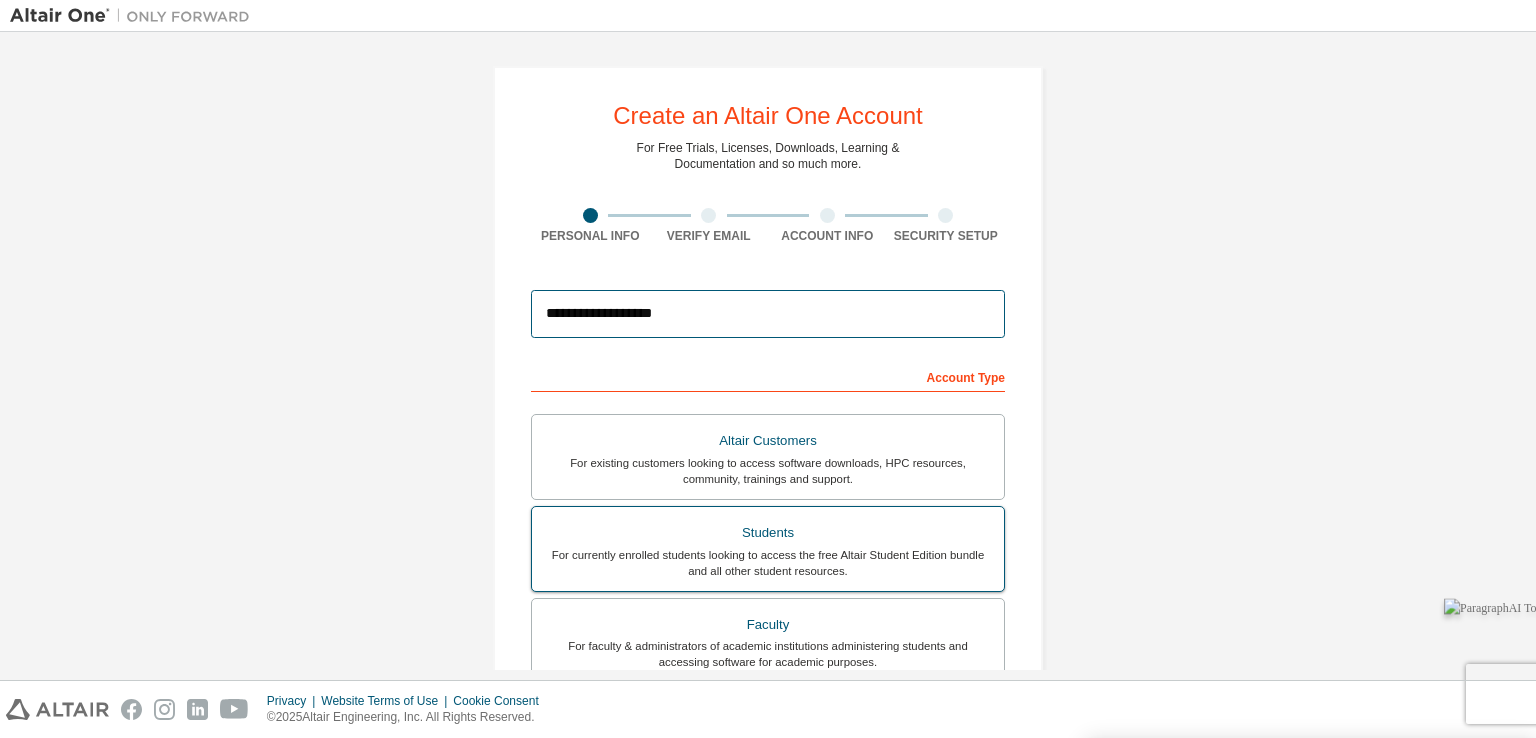 type on "**********" 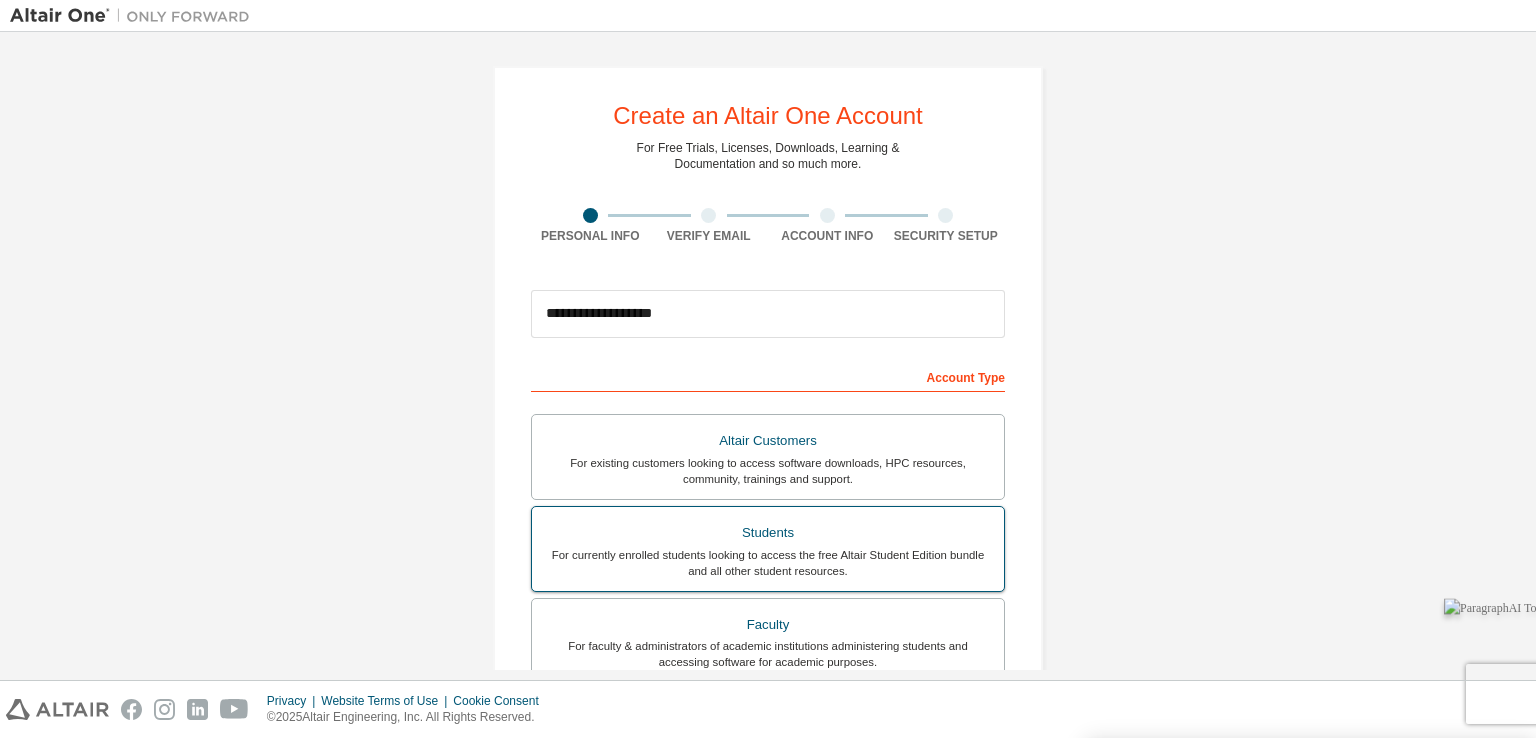 click on "For currently enrolled students looking to access the free Altair Student Edition bundle and all other student resources." at bounding box center (768, 563) 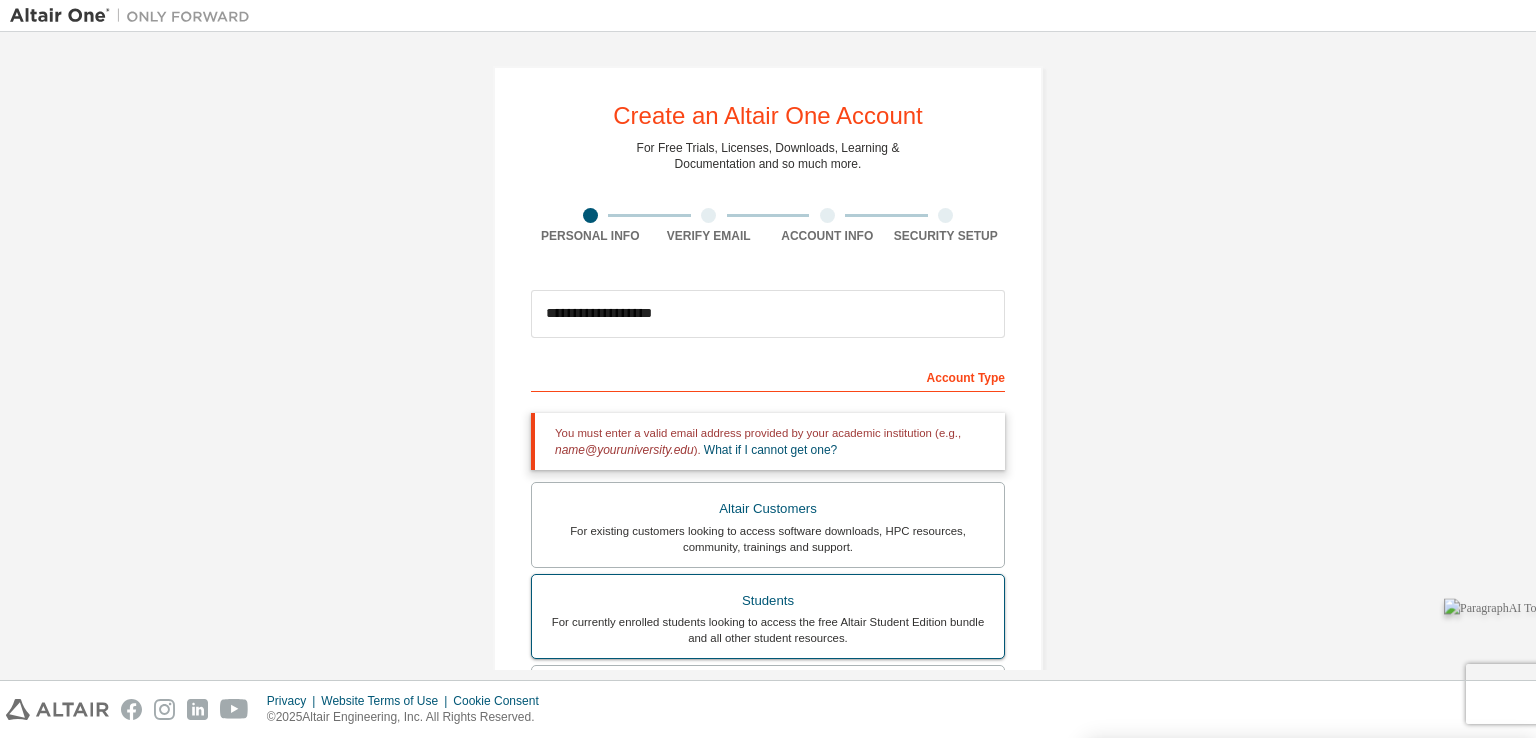 click on "For currently enrolled students looking to access the free Altair Student Edition bundle and all other student resources." at bounding box center (768, 630) 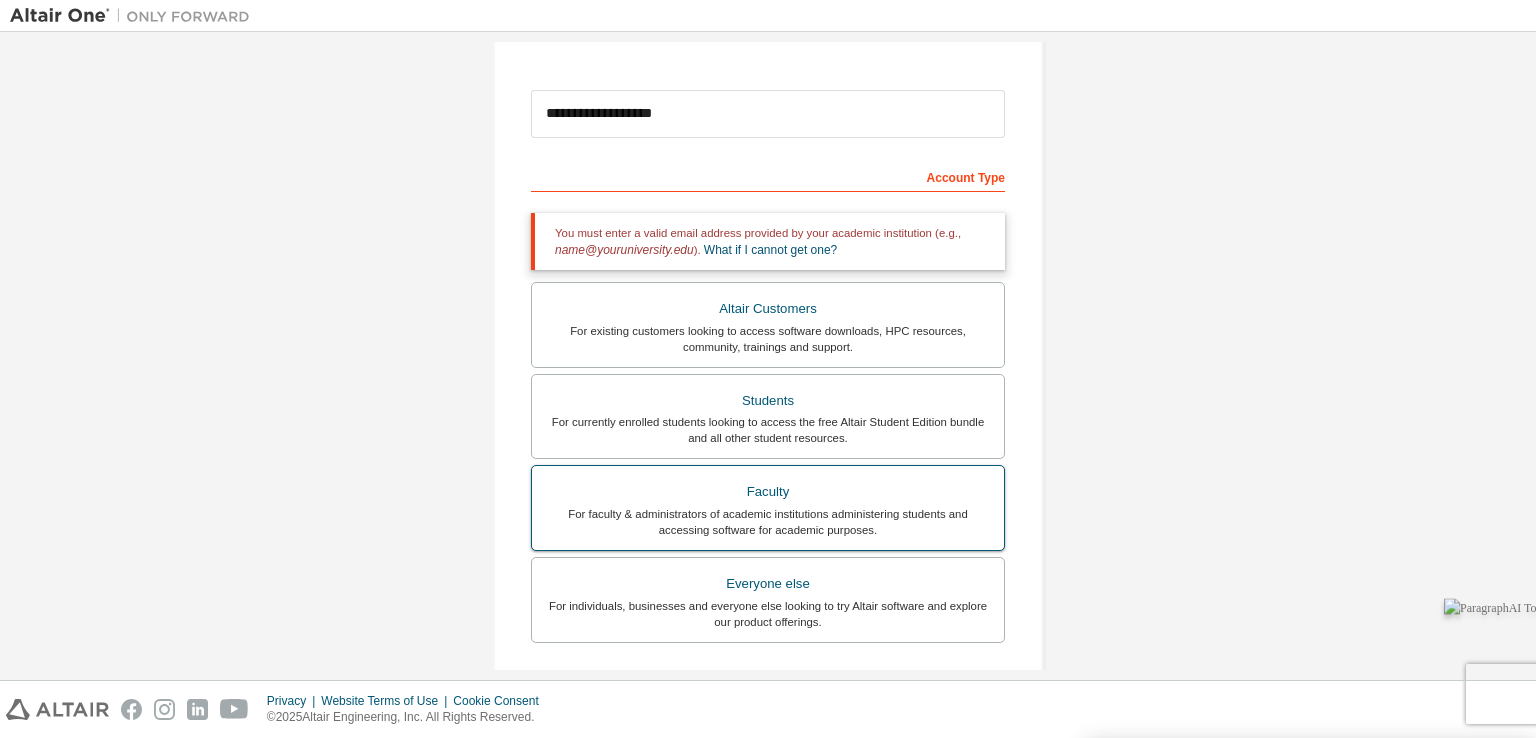 scroll, scrollTop: 300, scrollLeft: 0, axis: vertical 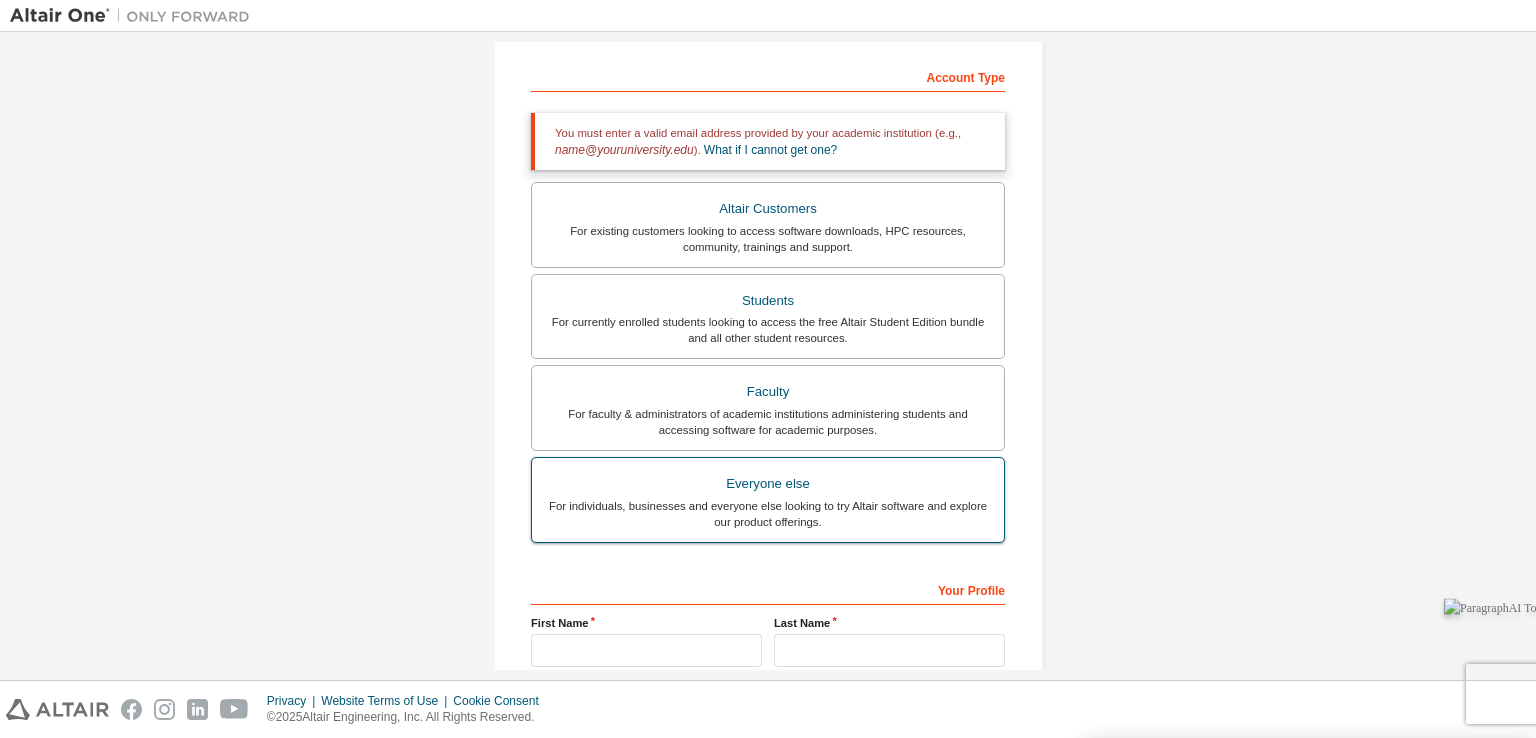 click on "Everyone else" at bounding box center (768, 484) 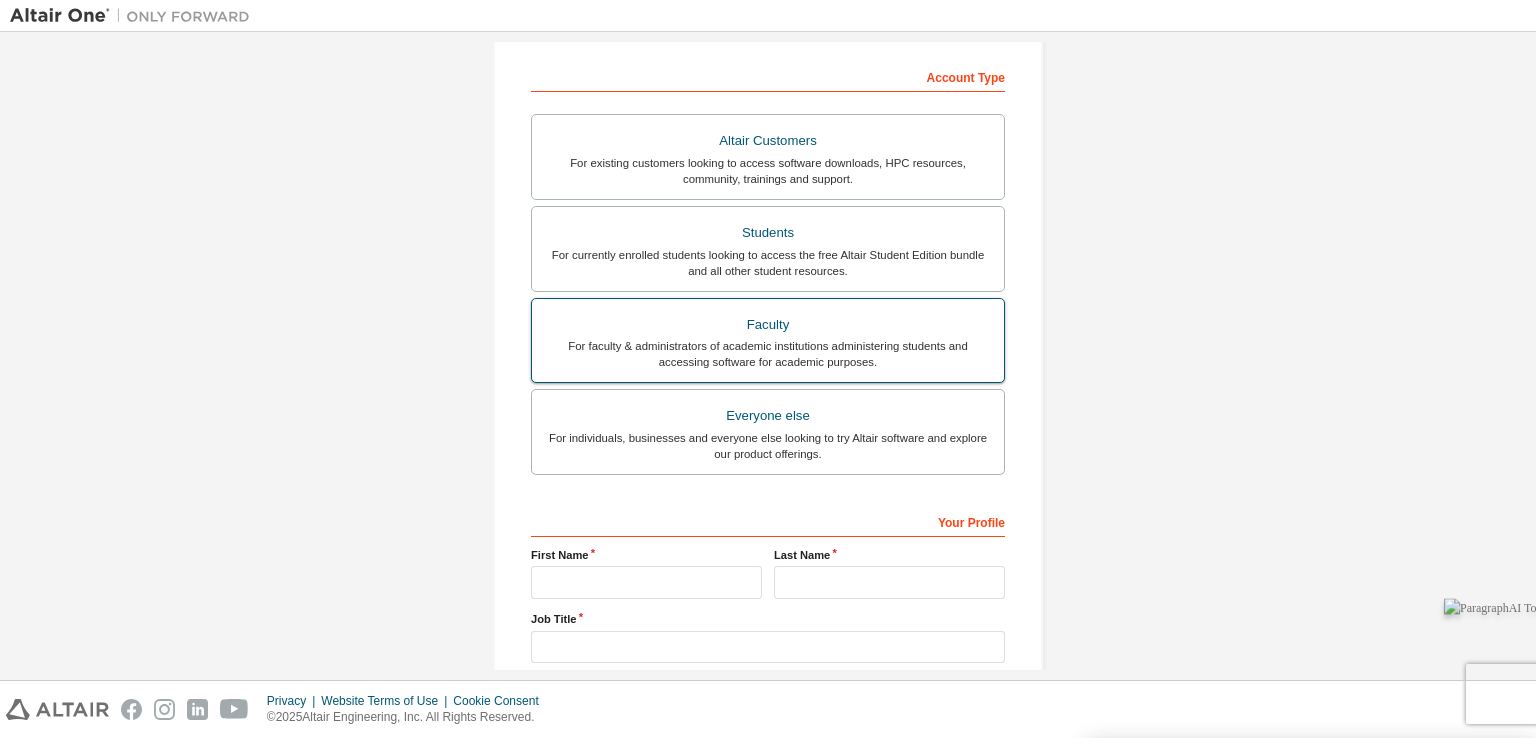 click on "For faculty & administrators of academic institutions administering students and accessing software for academic purposes." at bounding box center [768, 354] 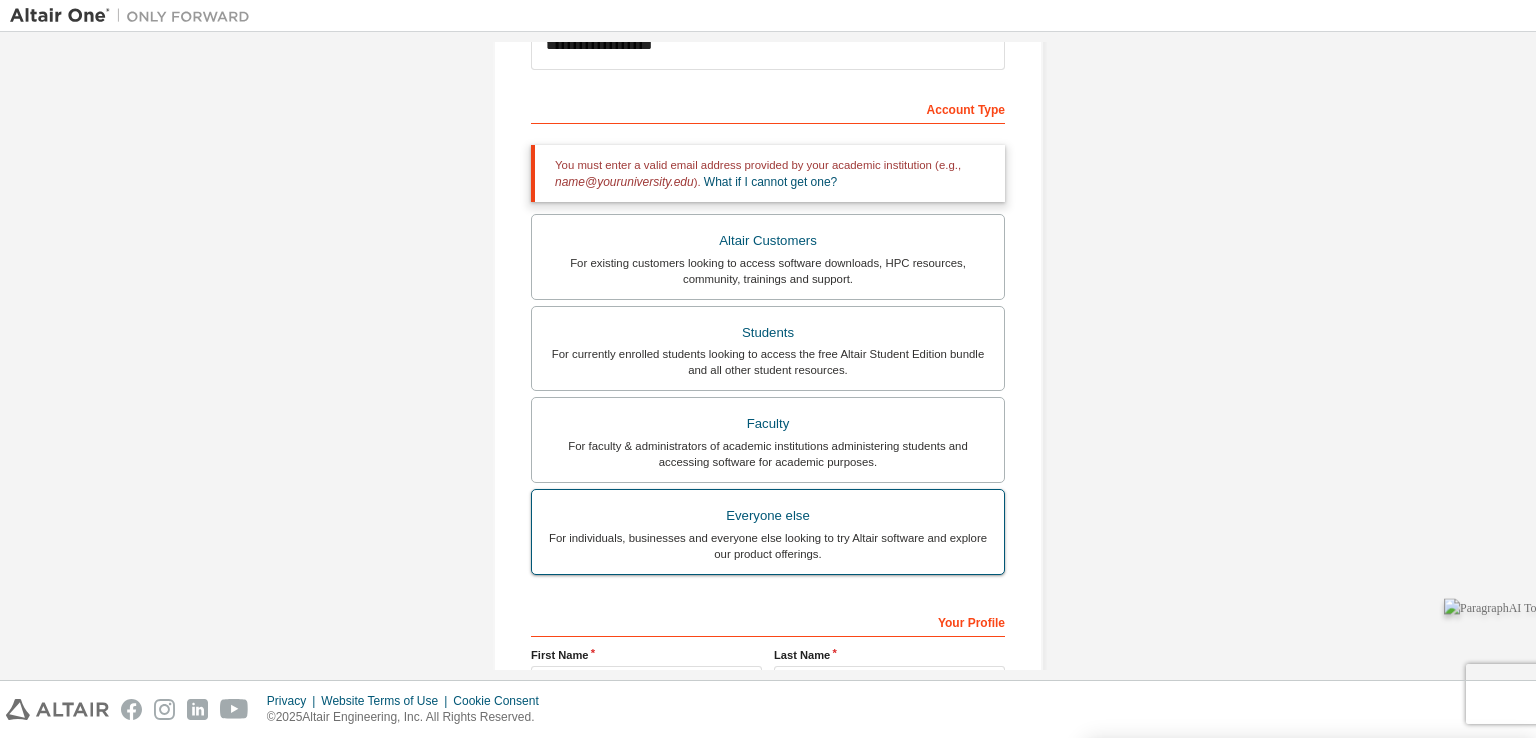 scroll, scrollTop: 400, scrollLeft: 0, axis: vertical 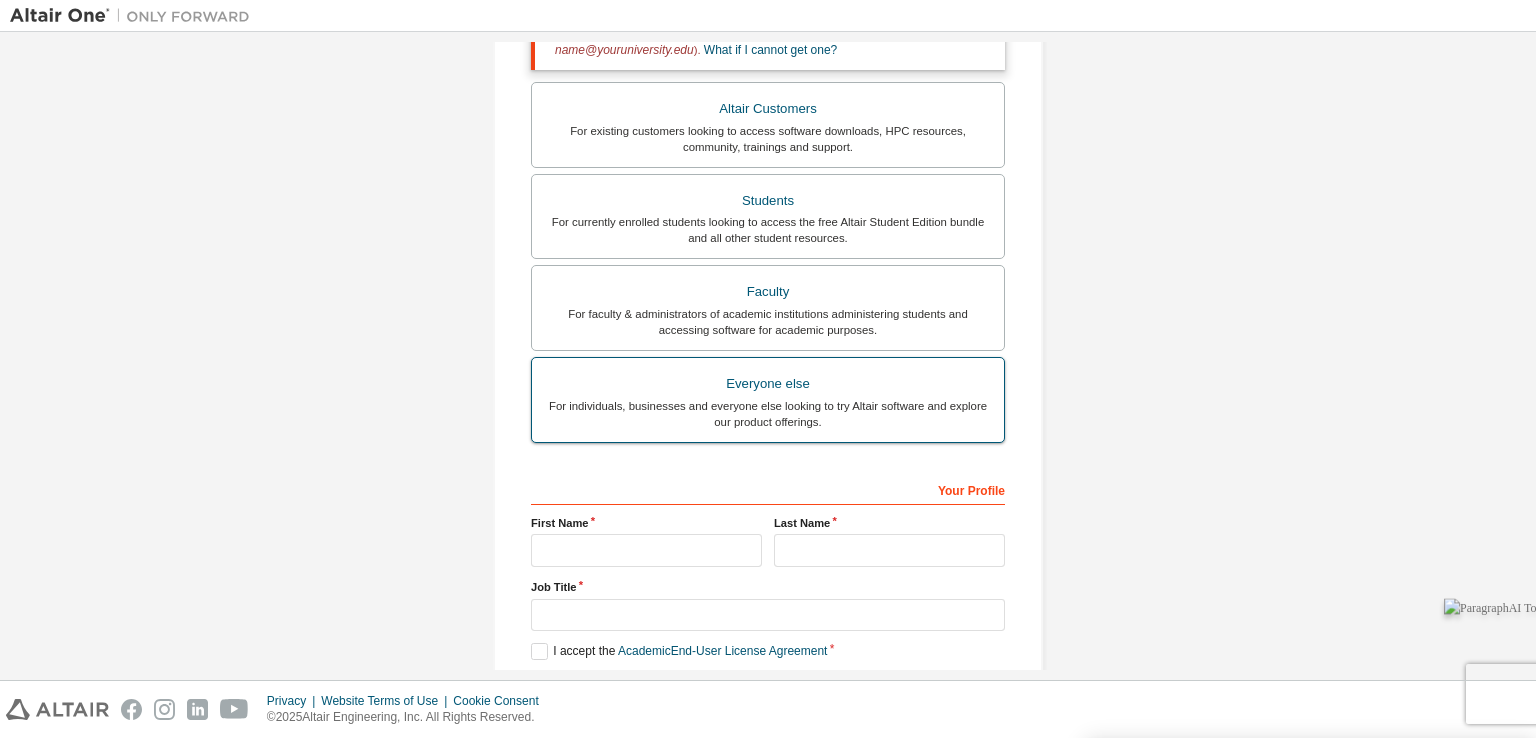 click on "For individuals, businesses and everyone else looking to try Altair software and explore our product offerings." at bounding box center [768, 414] 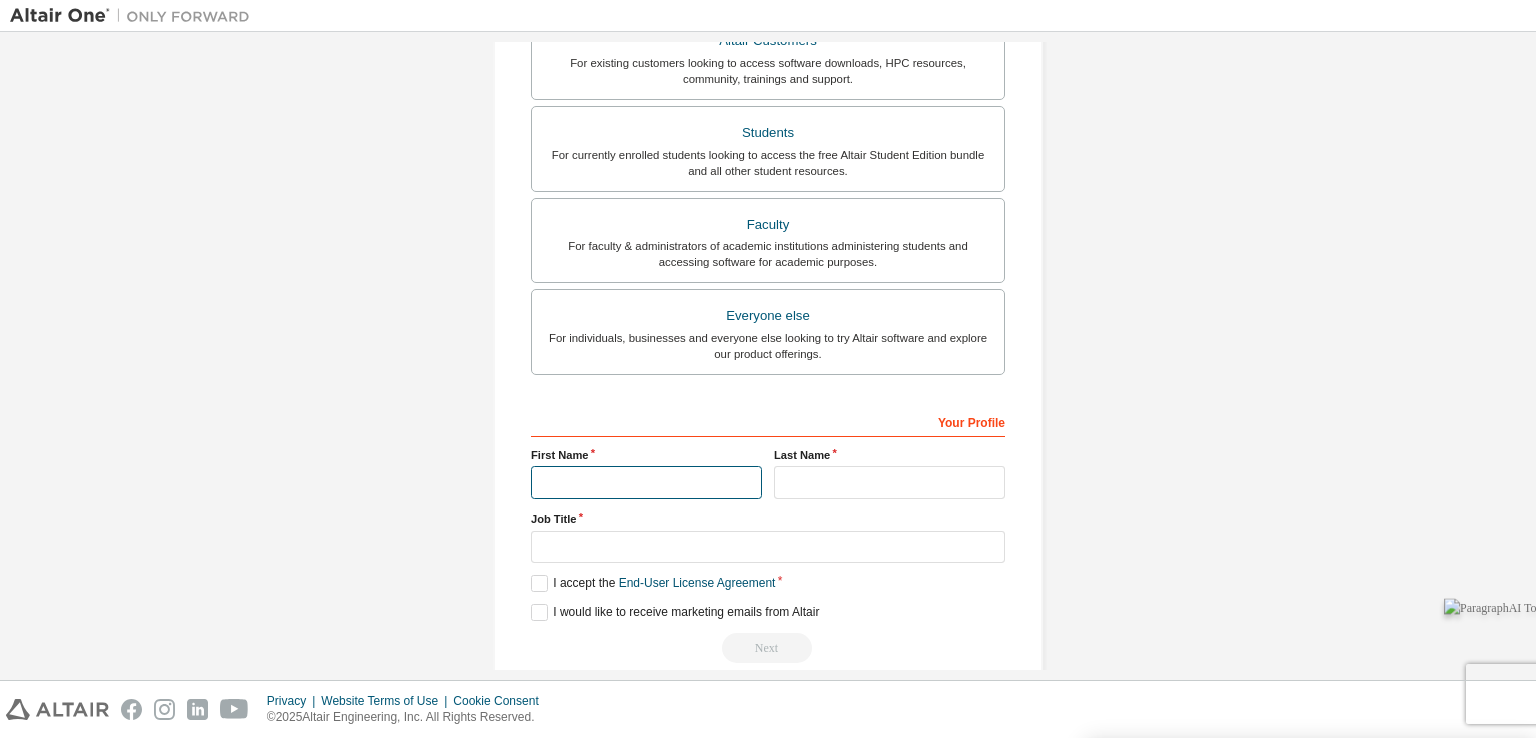 click at bounding box center (646, 482) 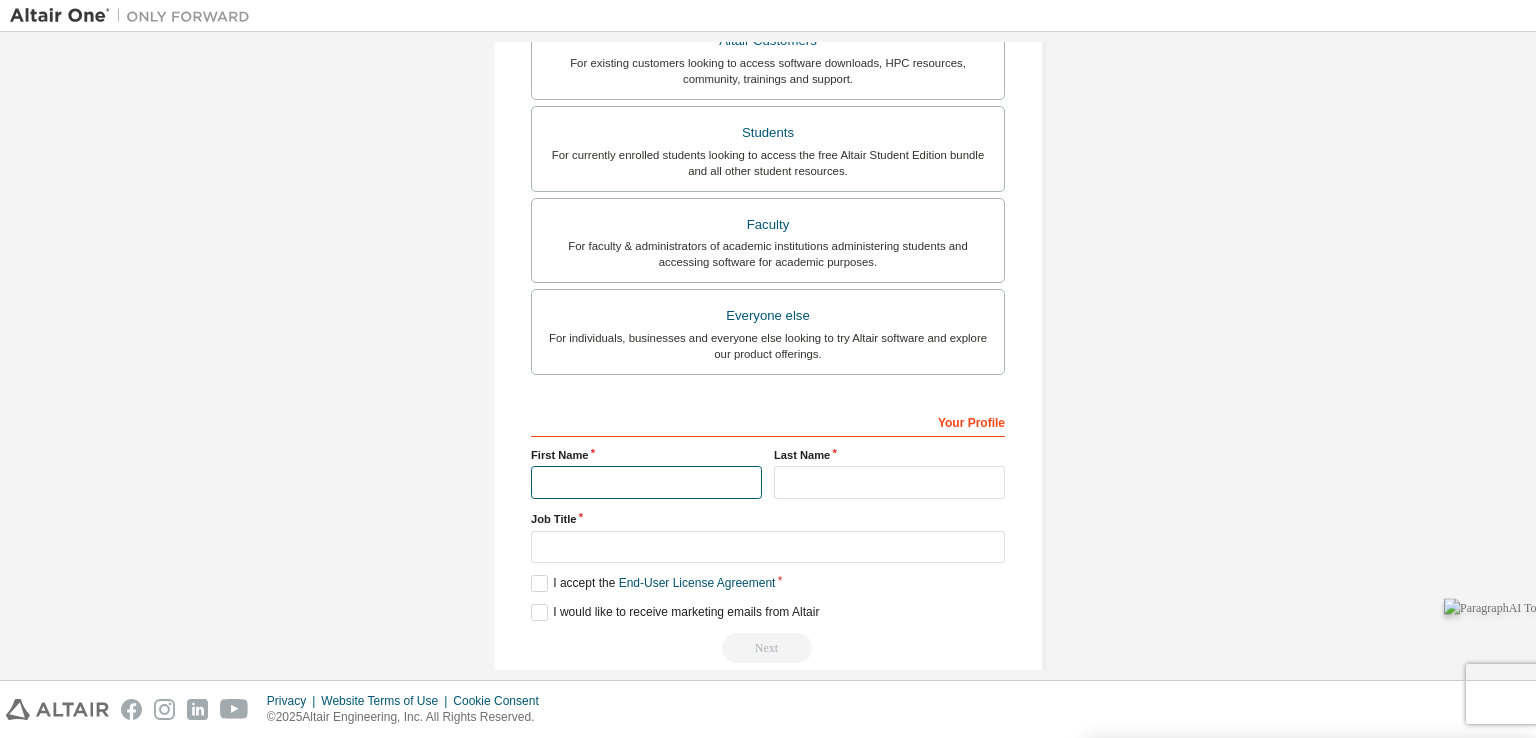 type on "**********" 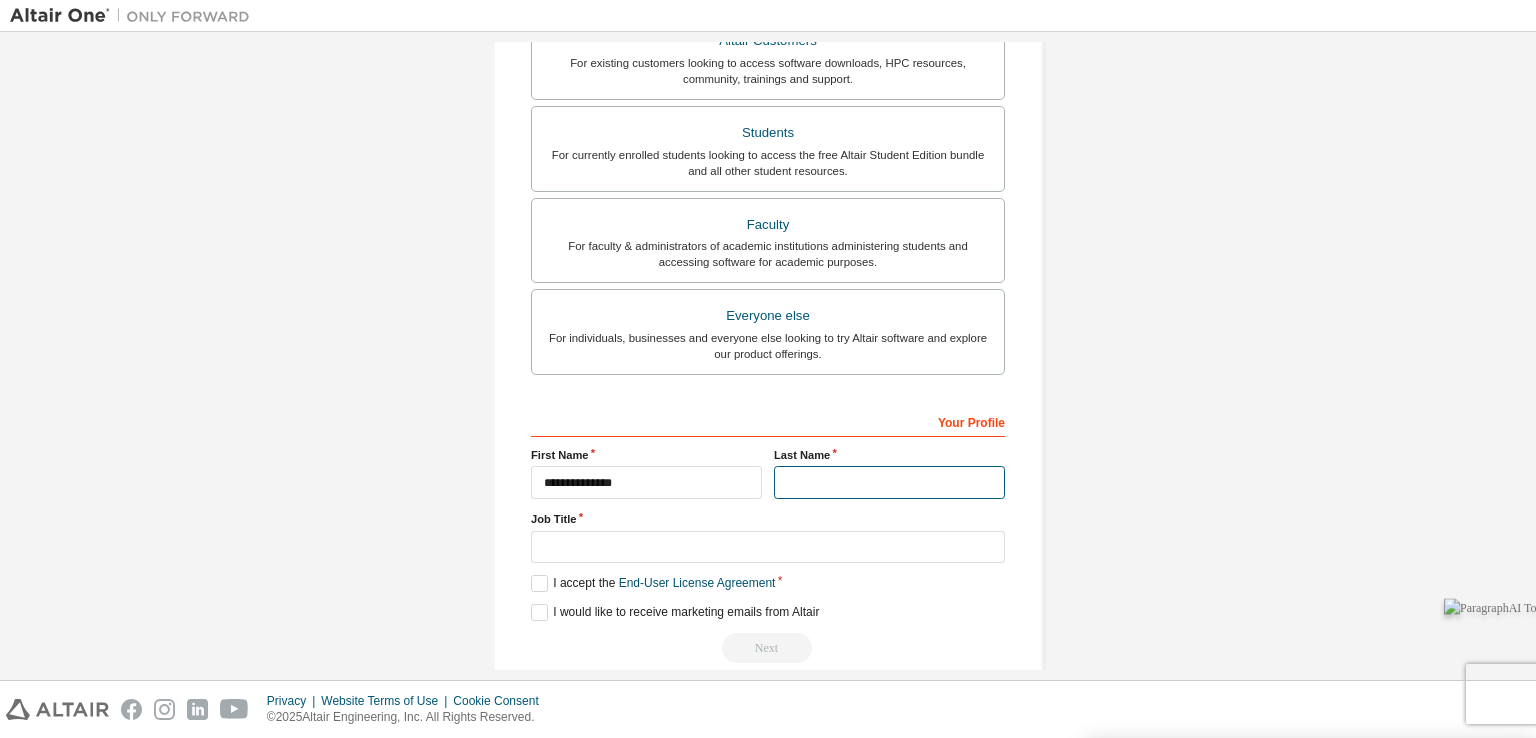 type on "*****" 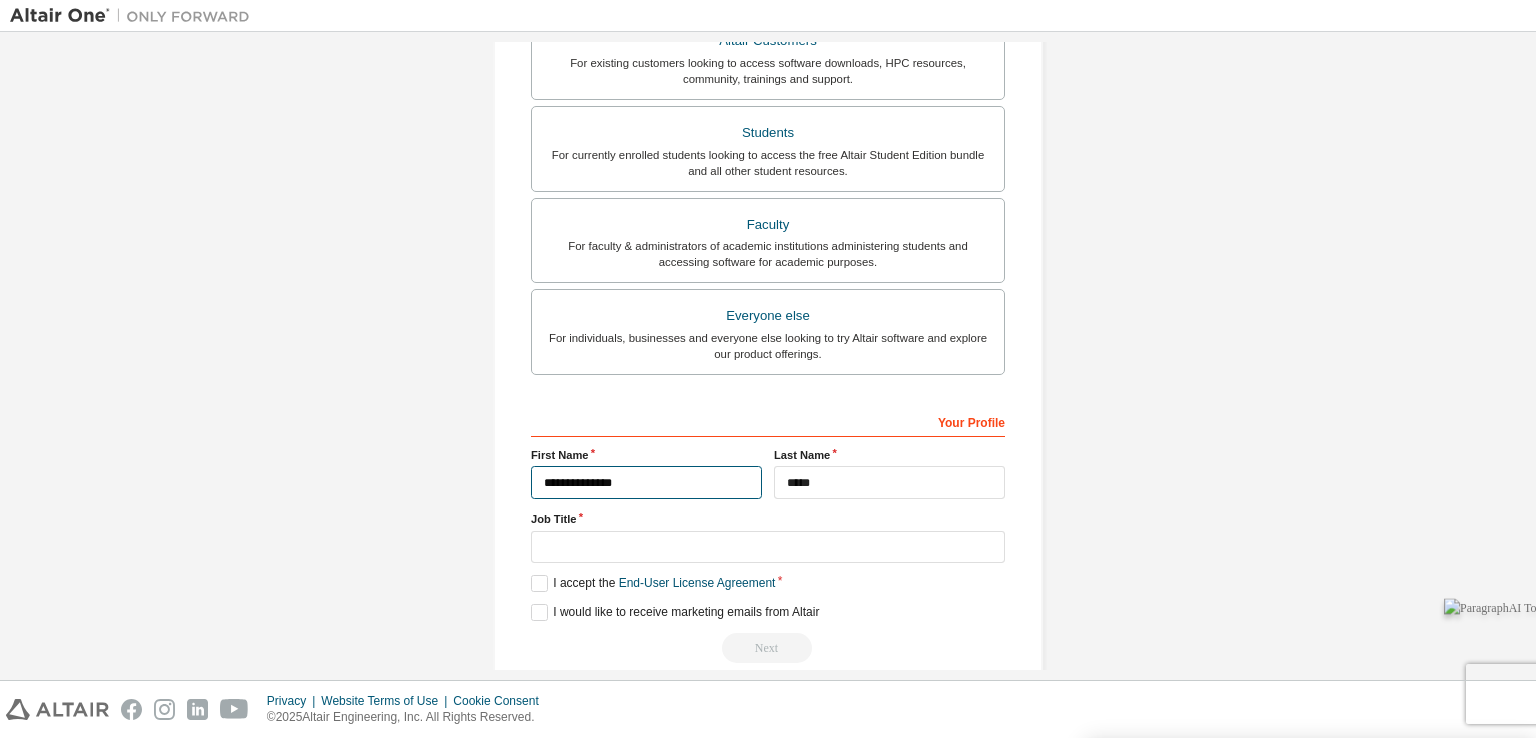 click on "**********" at bounding box center [646, 482] 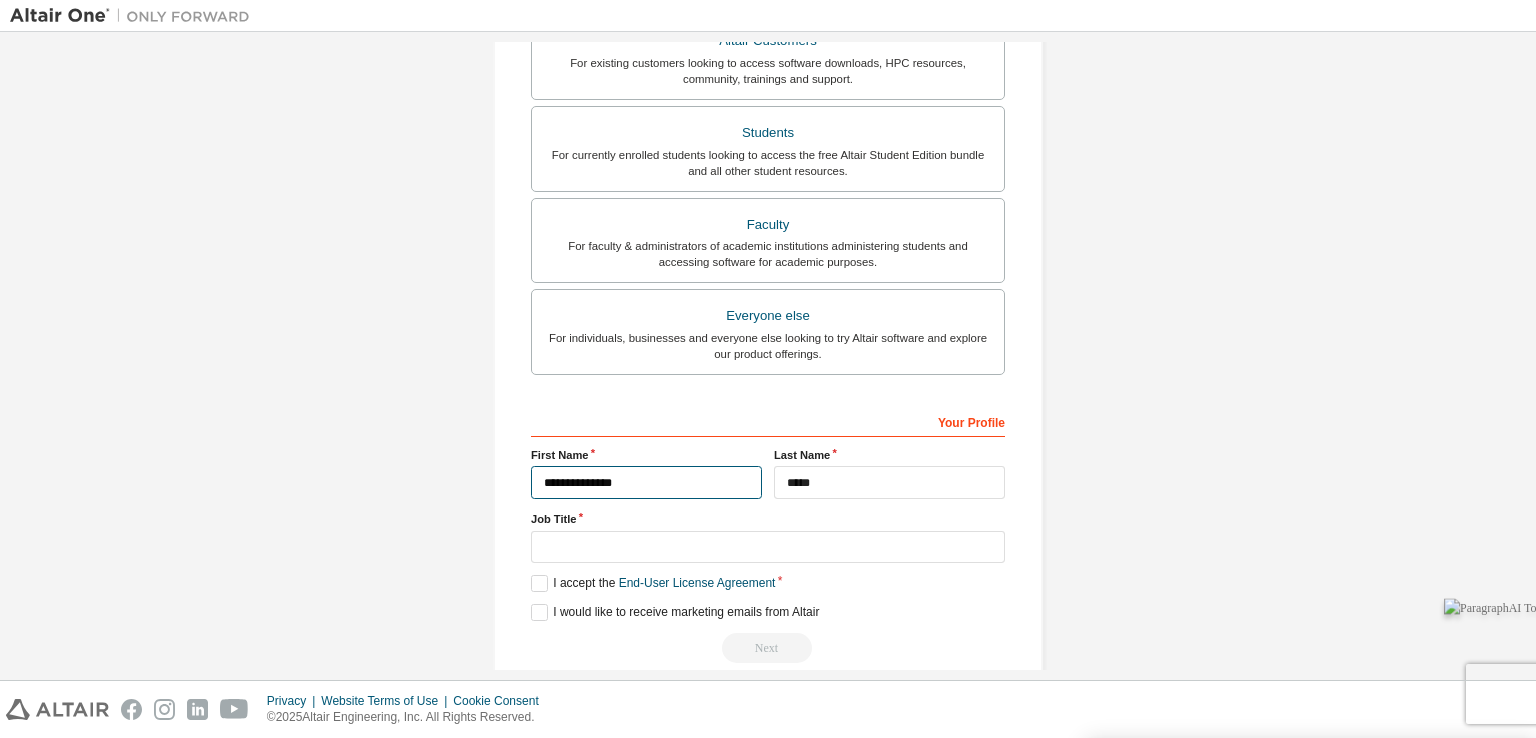 click on "**********" at bounding box center (646, 482) 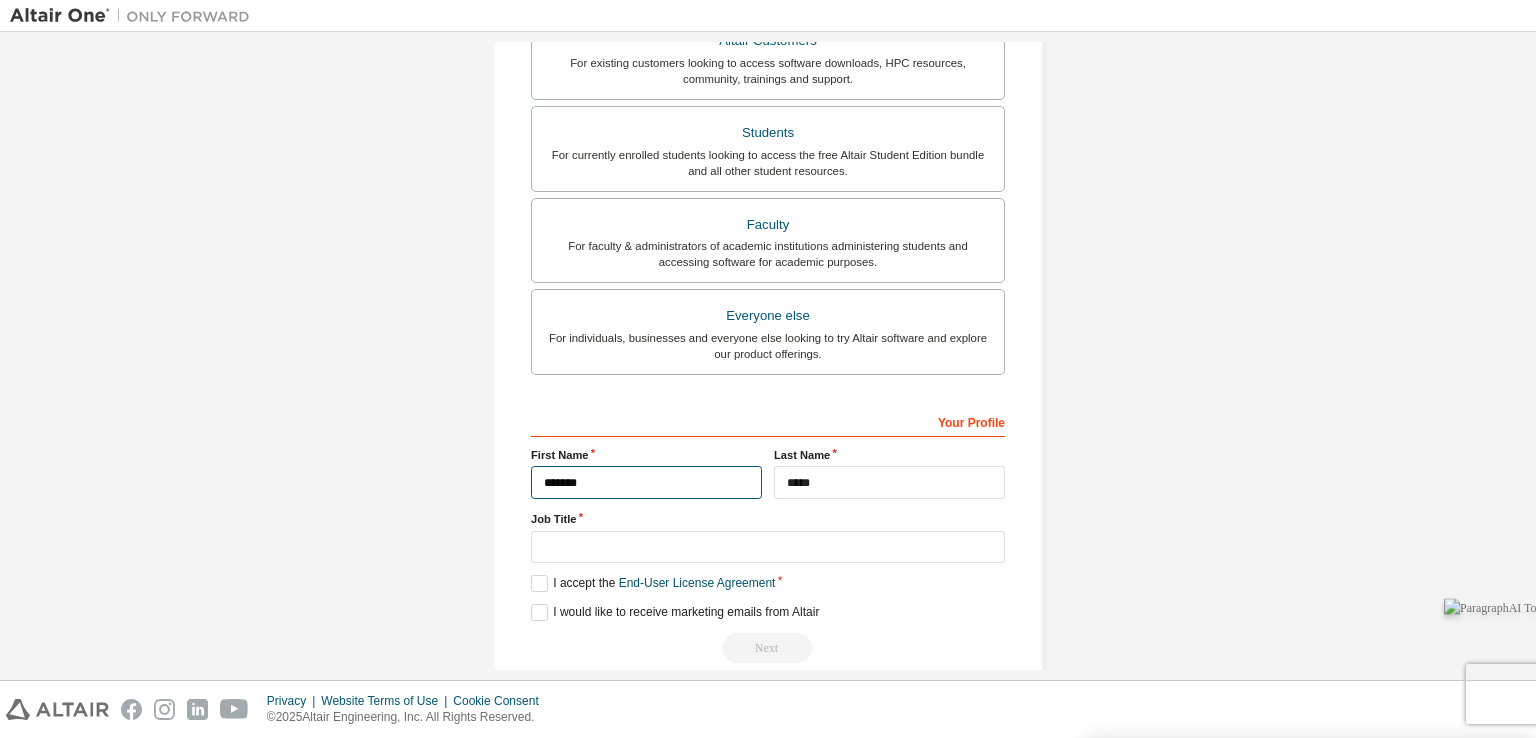 type on "******" 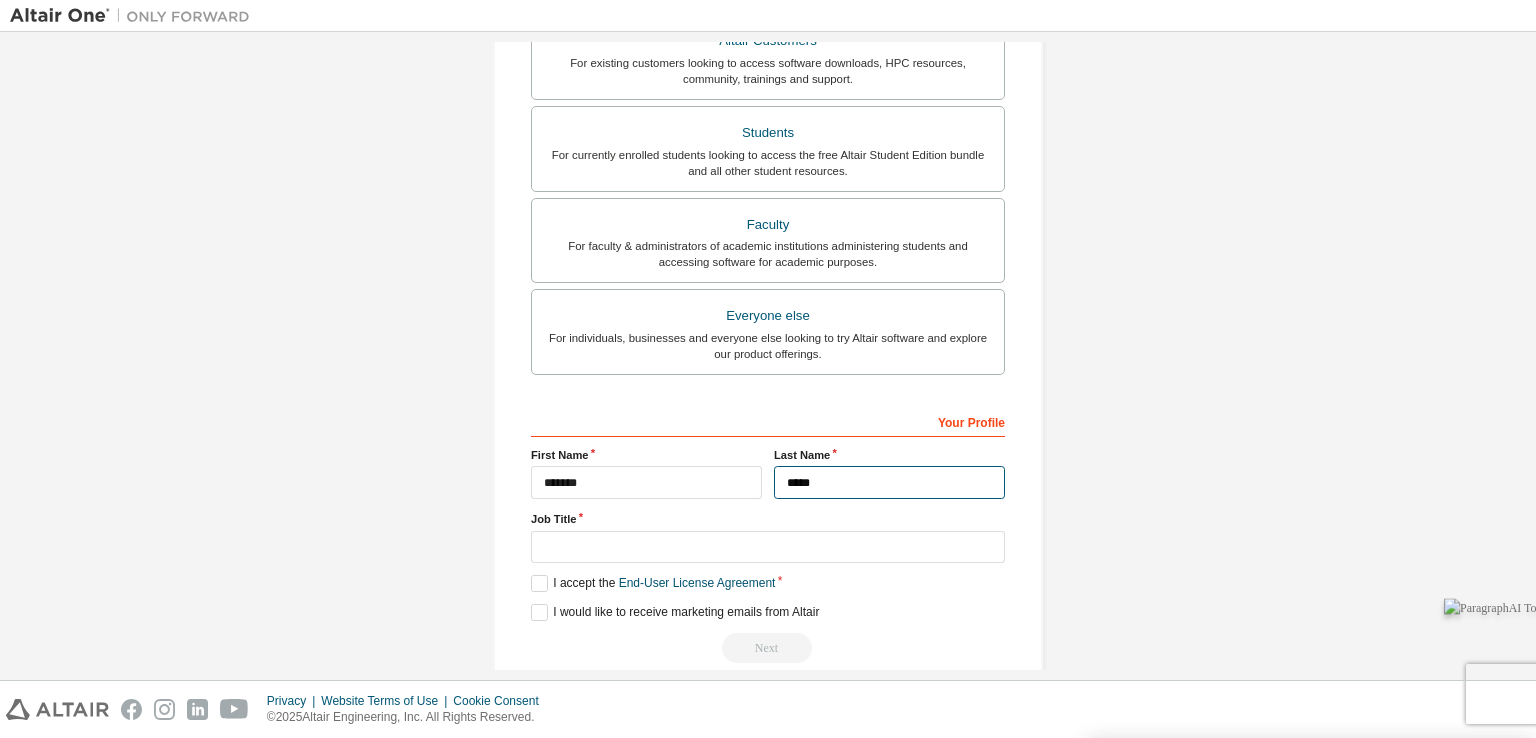 click on "*****" at bounding box center [889, 482] 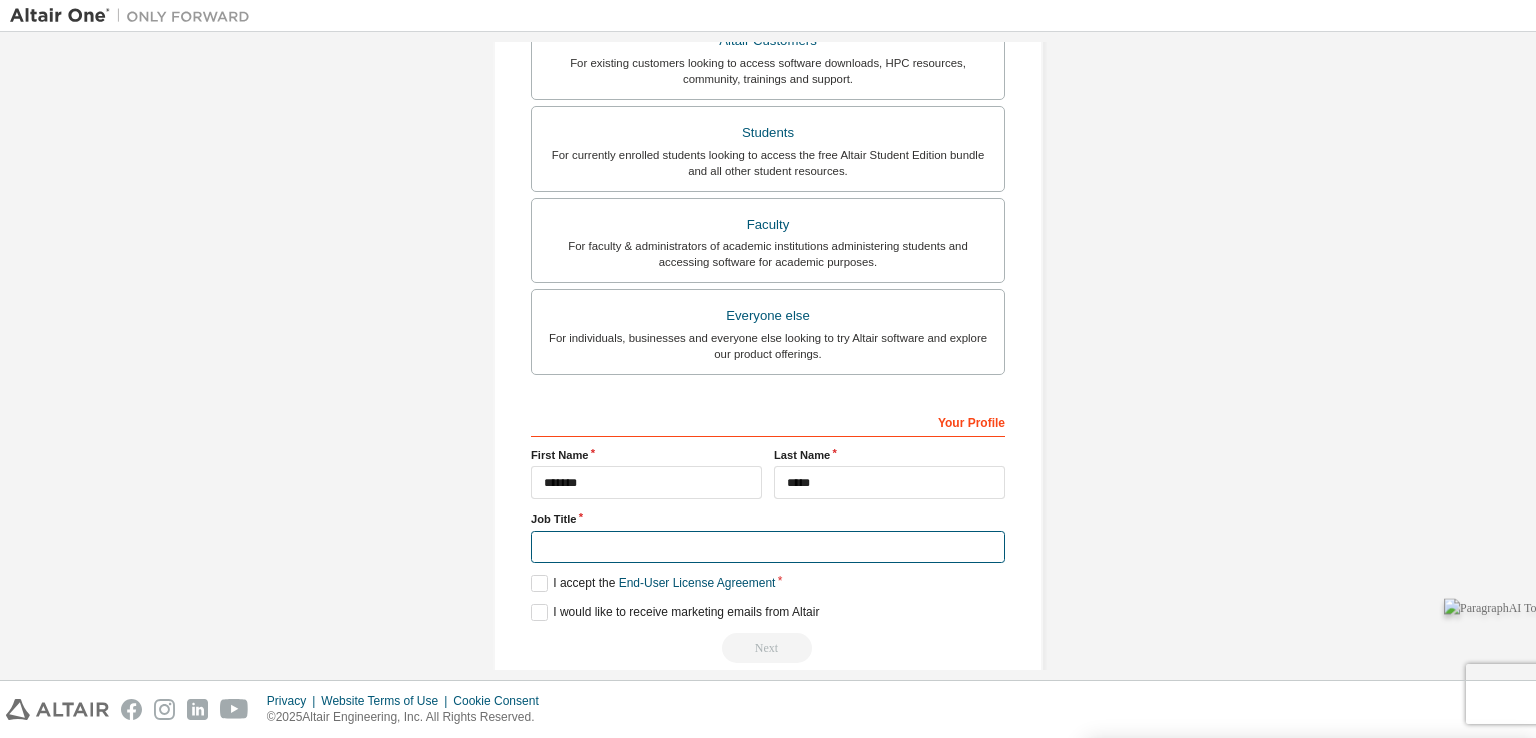 click at bounding box center (768, 547) 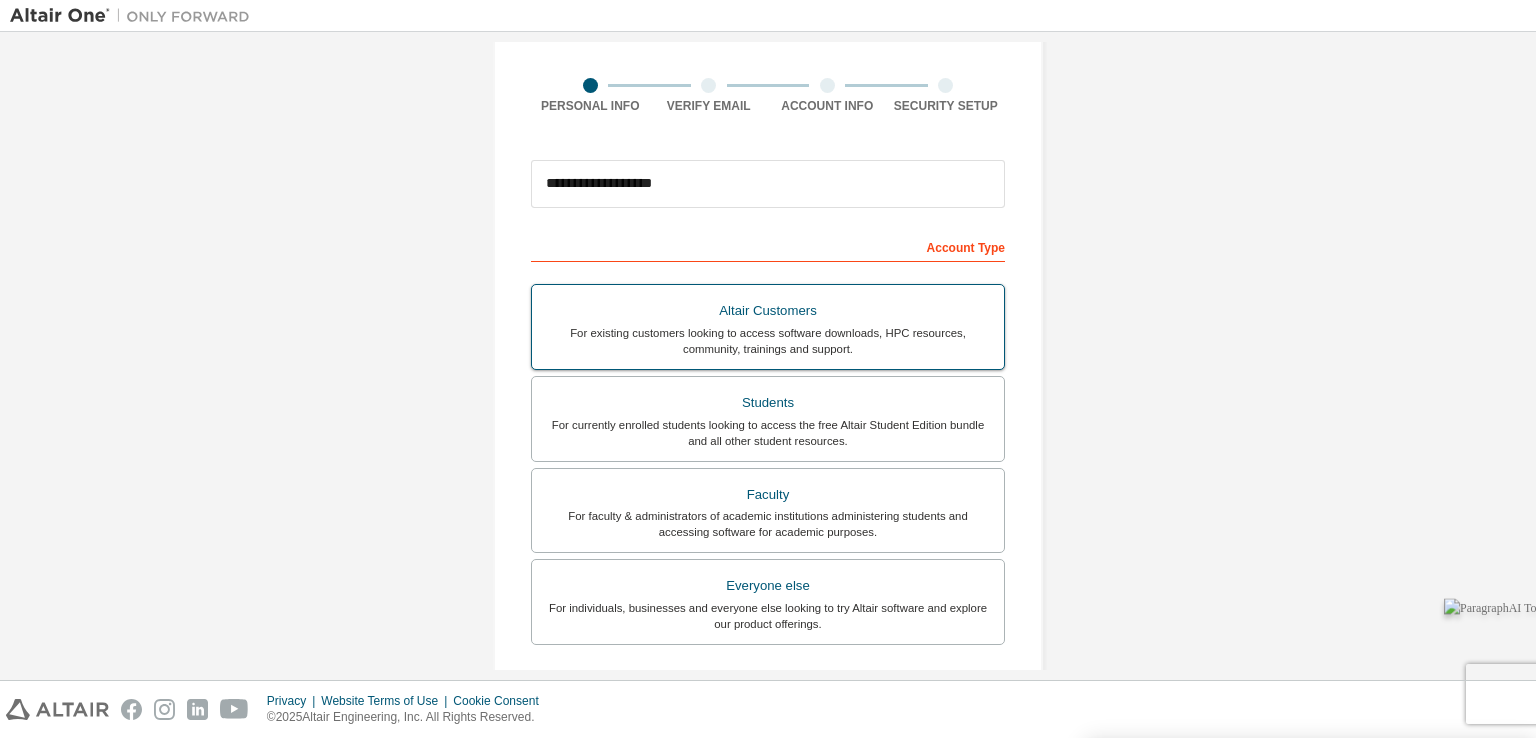 scroll, scrollTop: 0, scrollLeft: 0, axis: both 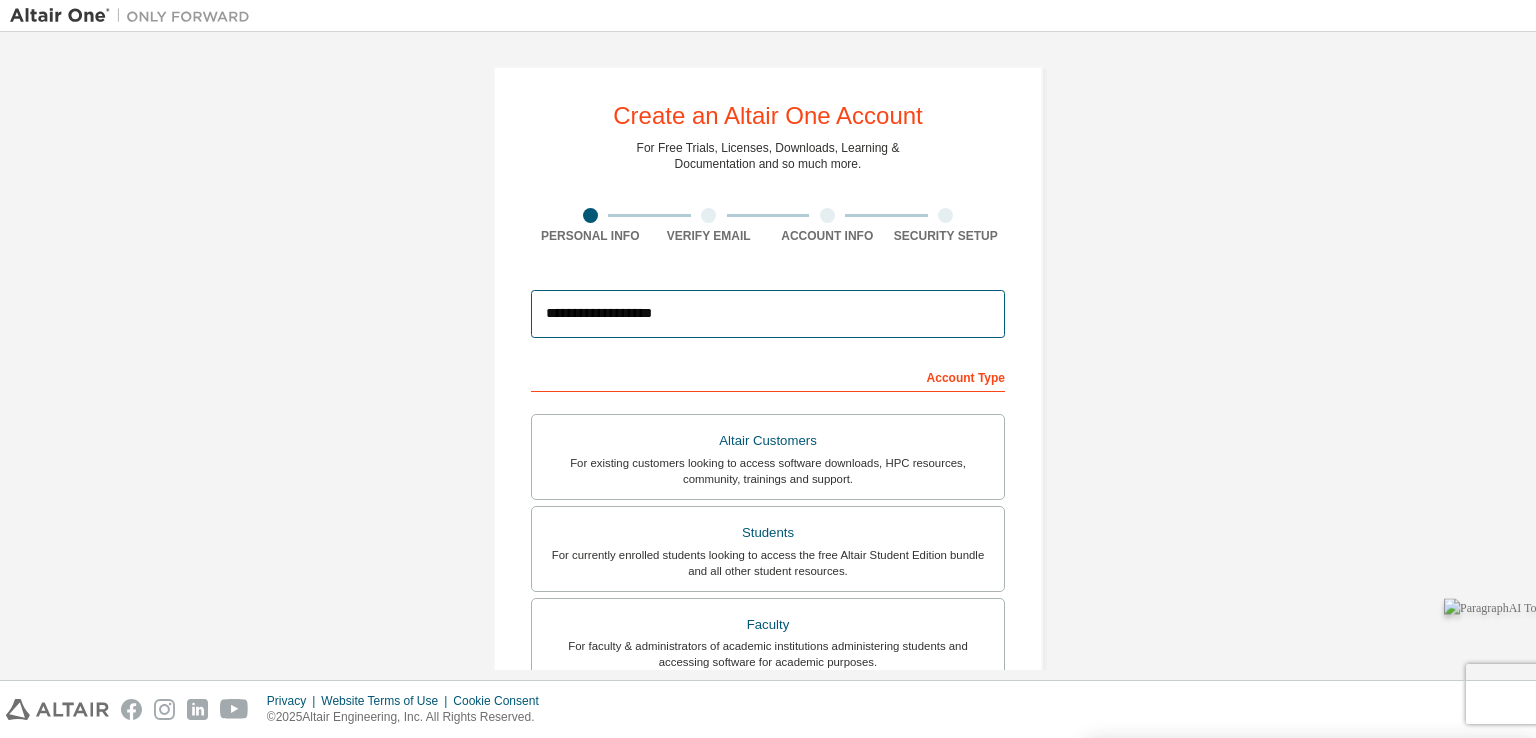 drag, startPoint x: 683, startPoint y: 304, endPoint x: 460, endPoint y: 314, distance: 223.2241 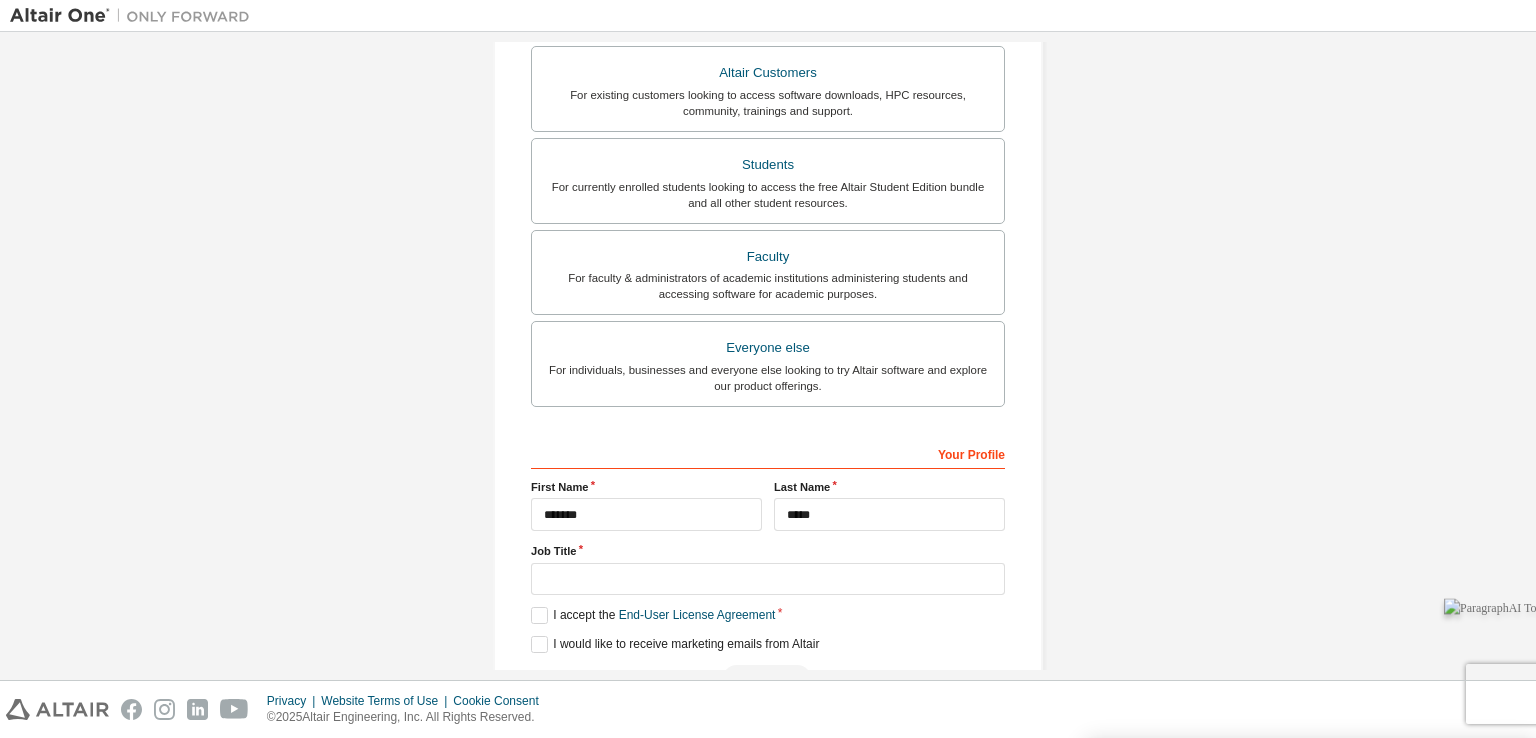scroll, scrollTop: 427, scrollLeft: 0, axis: vertical 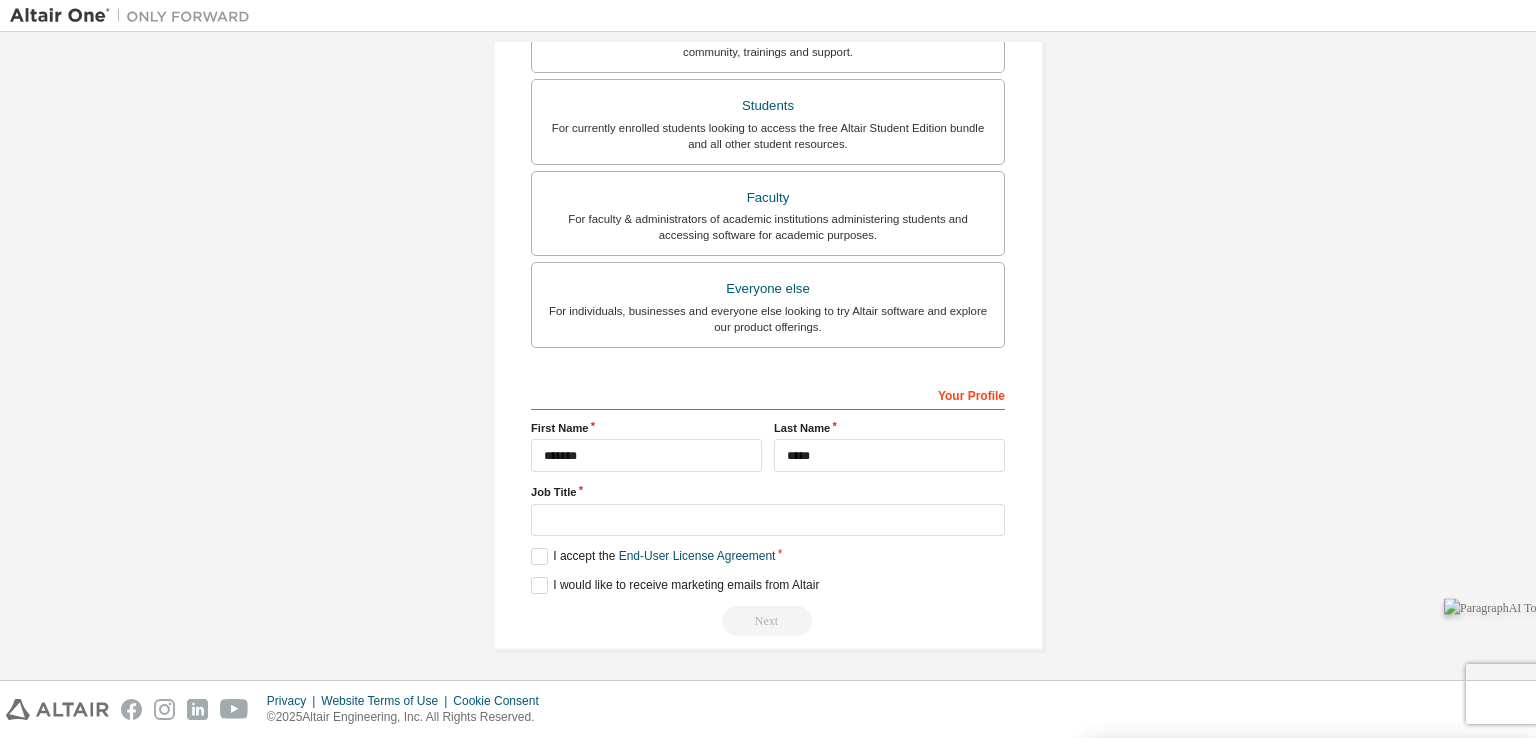 type on "**********" 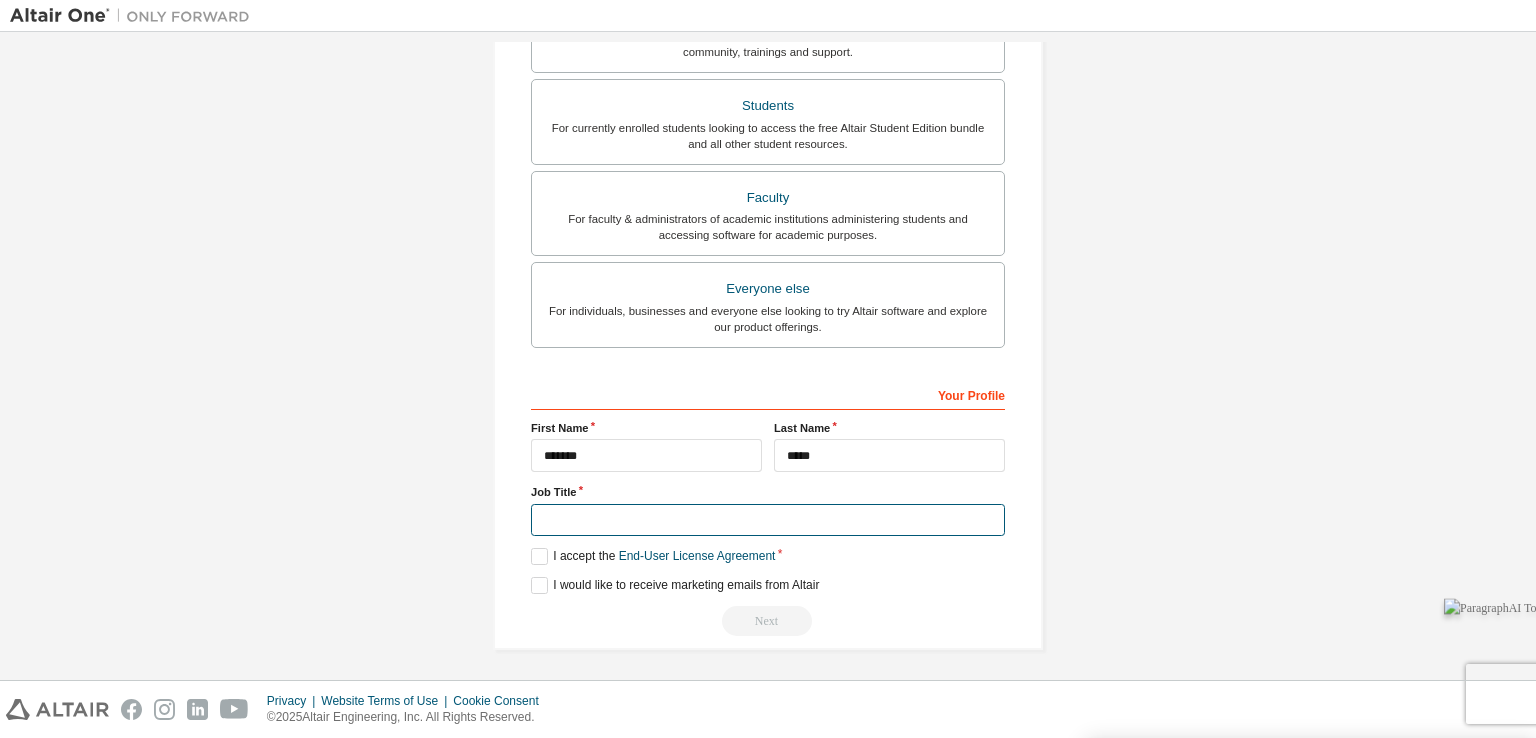 click at bounding box center (768, 520) 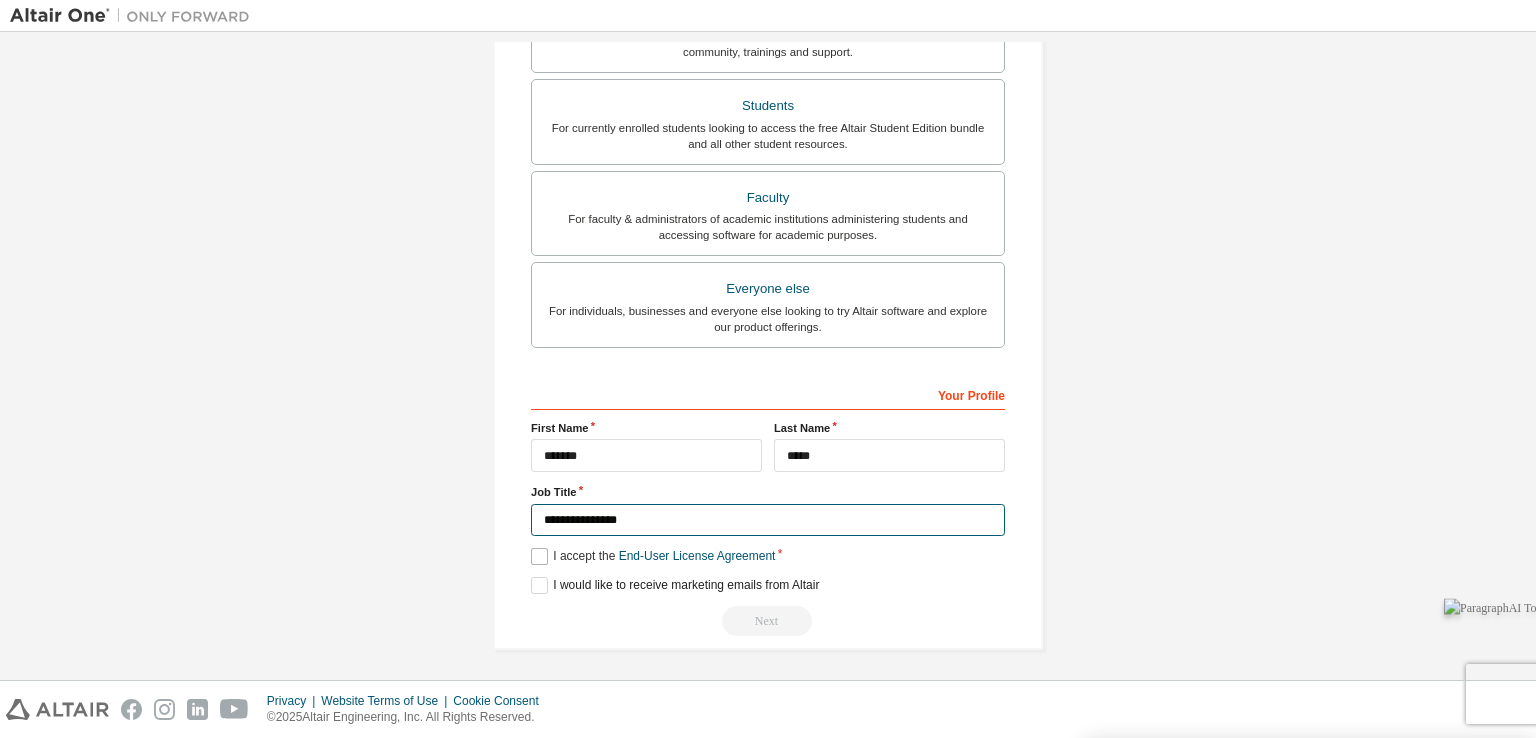 type on "**********" 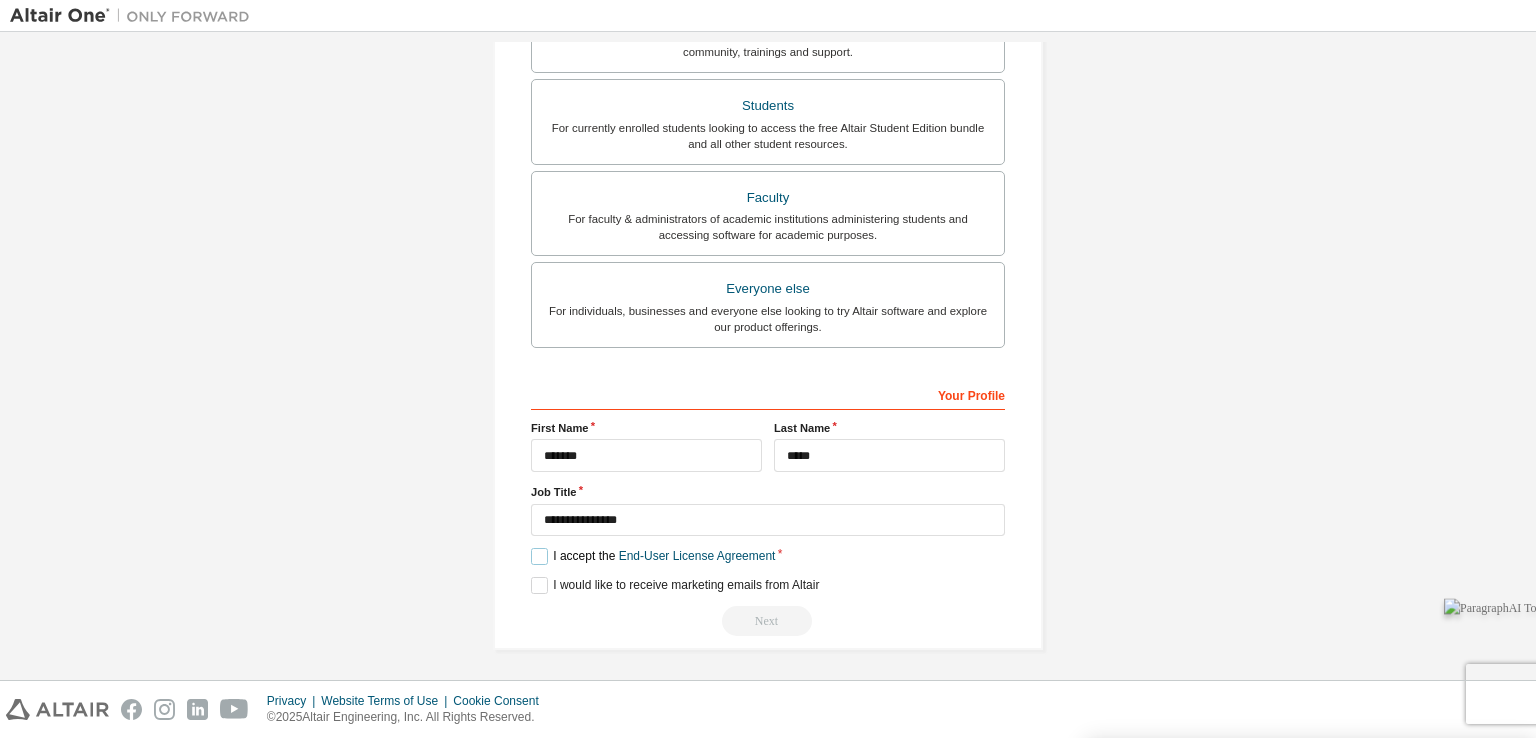 click on "I accept the    End-User License Agreement" at bounding box center (653, 556) 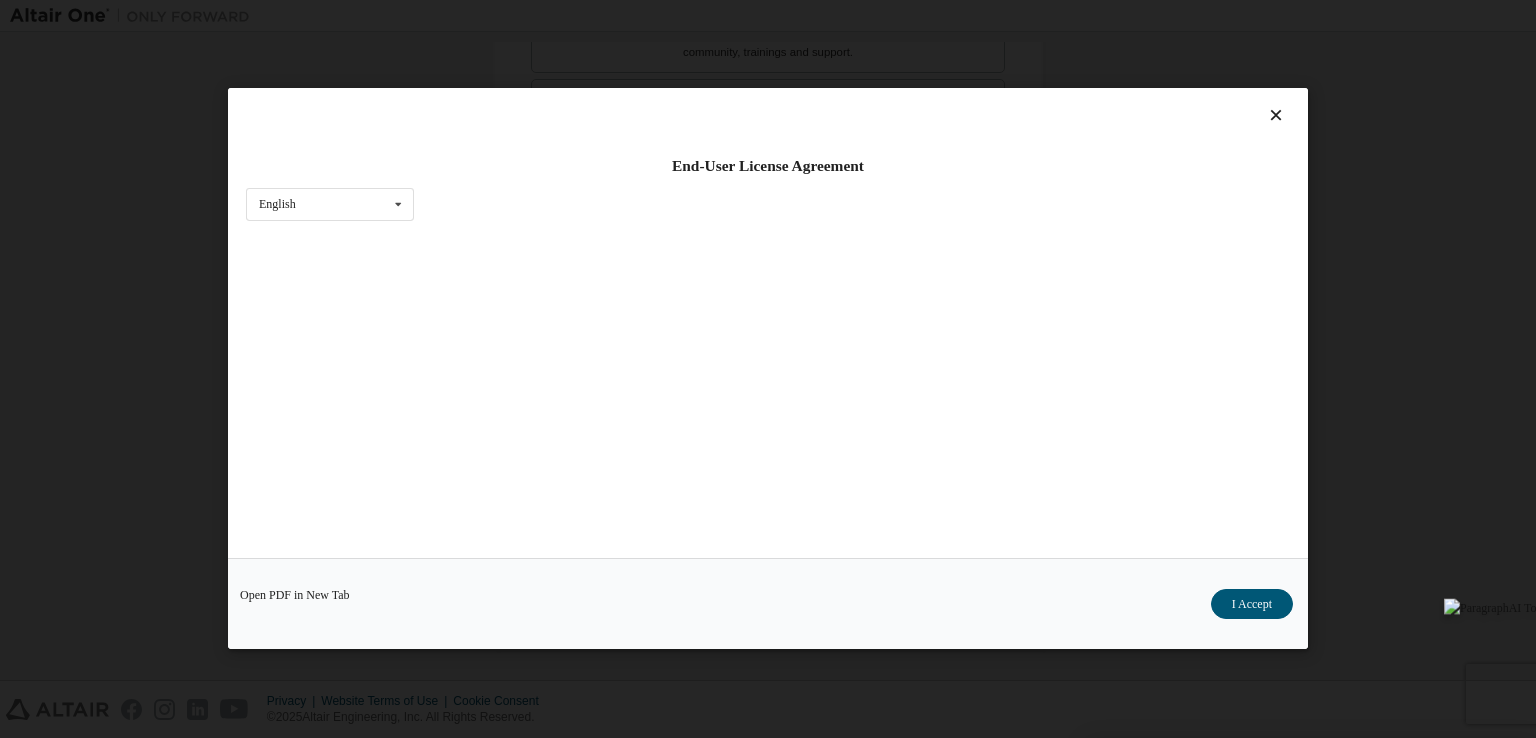 click on "Open PDF in New Tab I Accept" at bounding box center [768, 604] 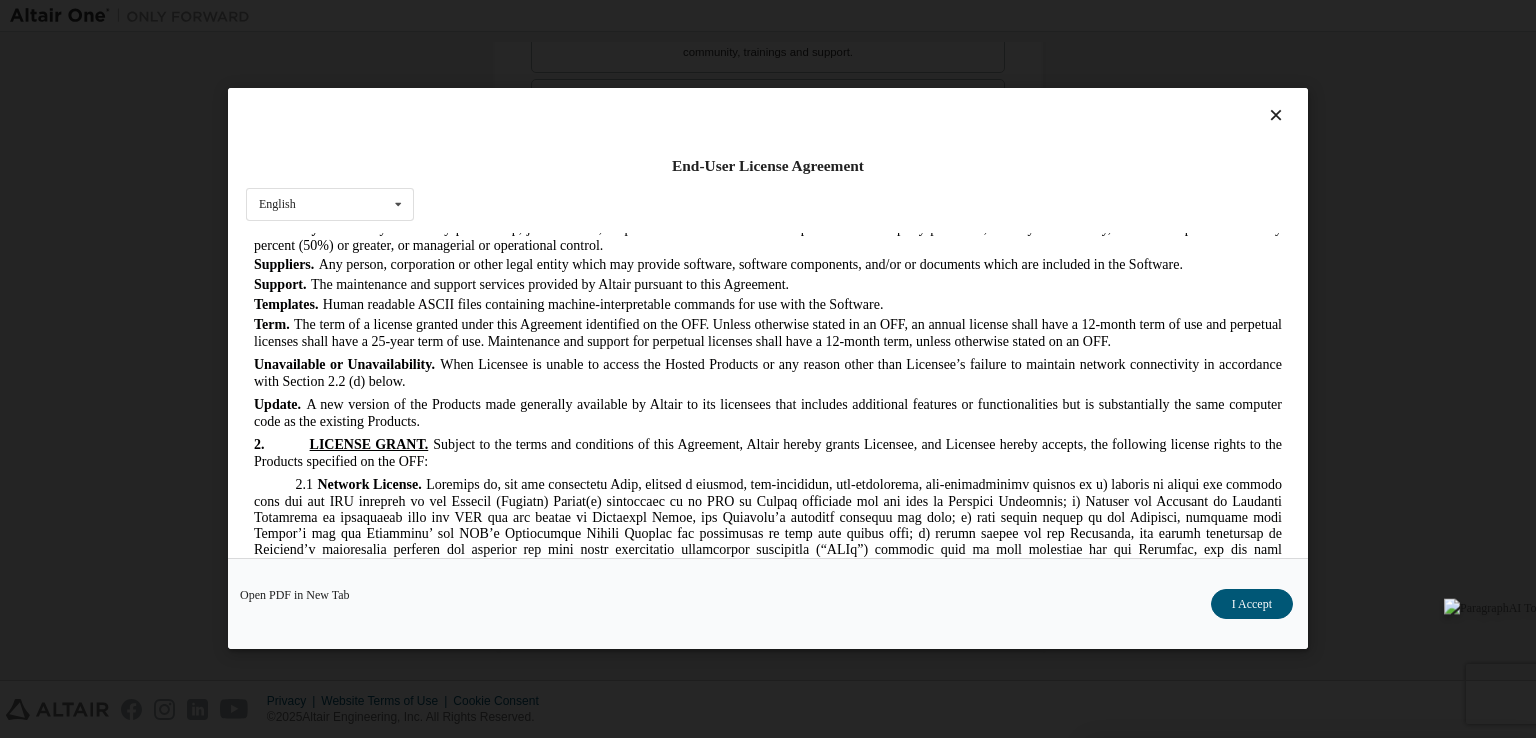 scroll, scrollTop: 1300, scrollLeft: 0, axis: vertical 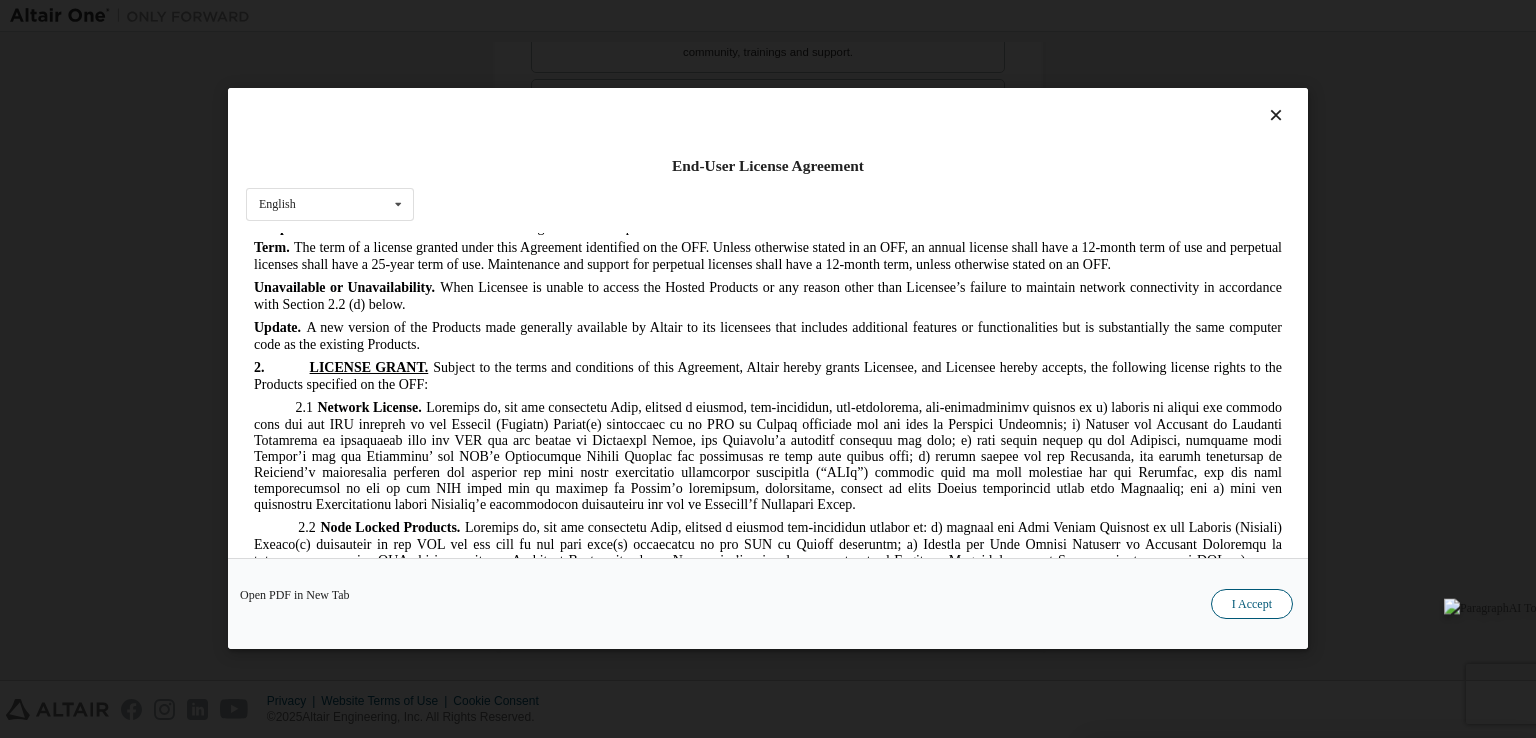 click on "I Accept" at bounding box center (1252, 605) 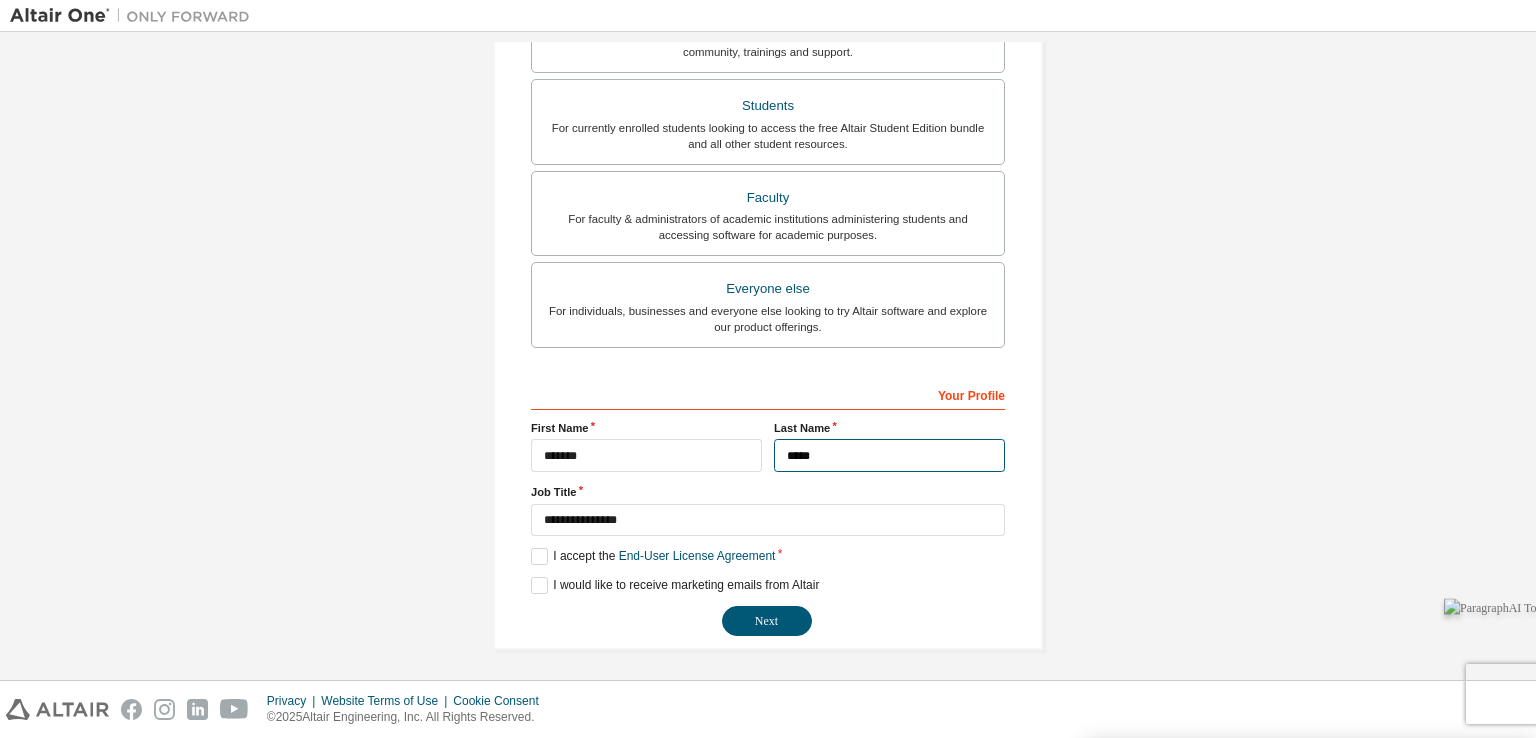 click on "*****" at bounding box center [889, 455] 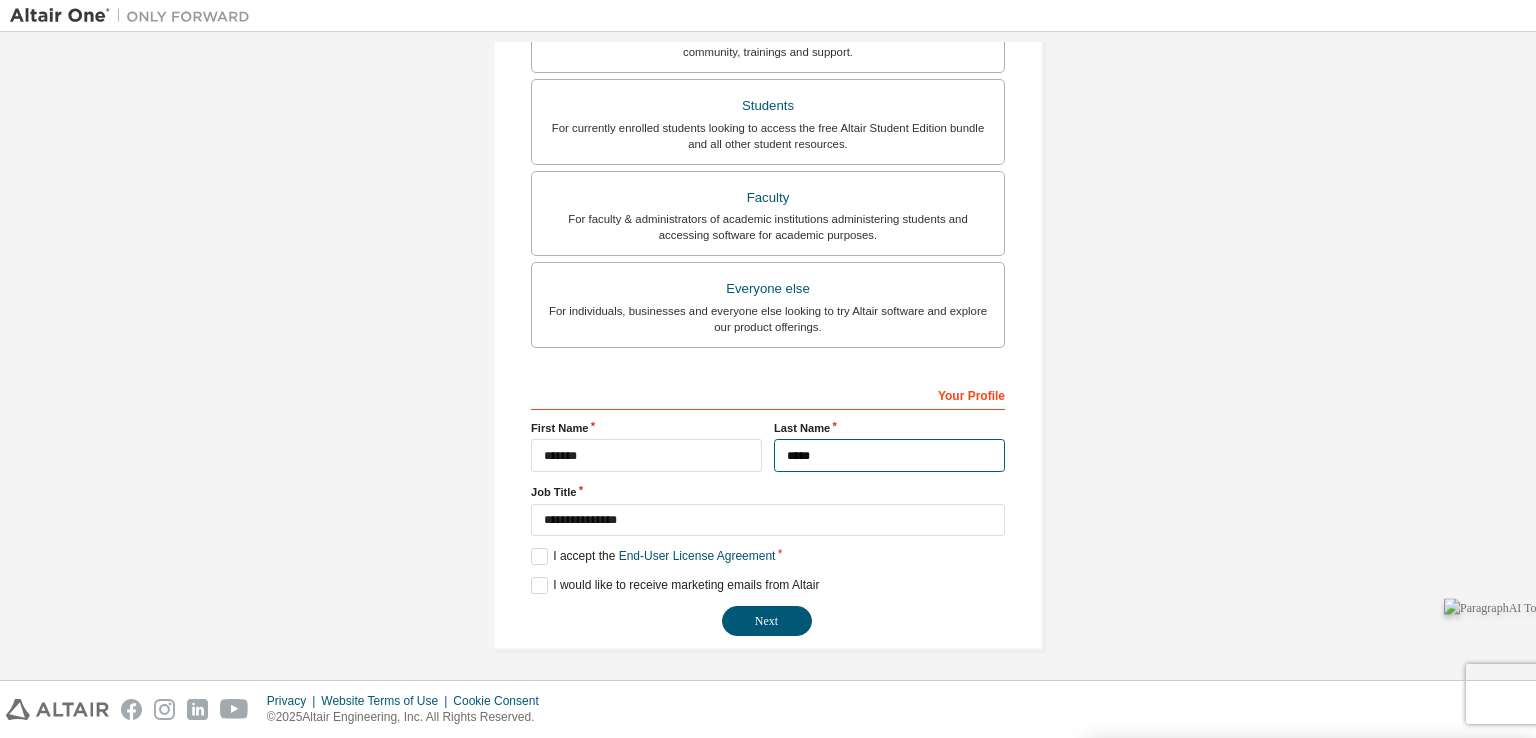 click on "*****" at bounding box center (889, 455) 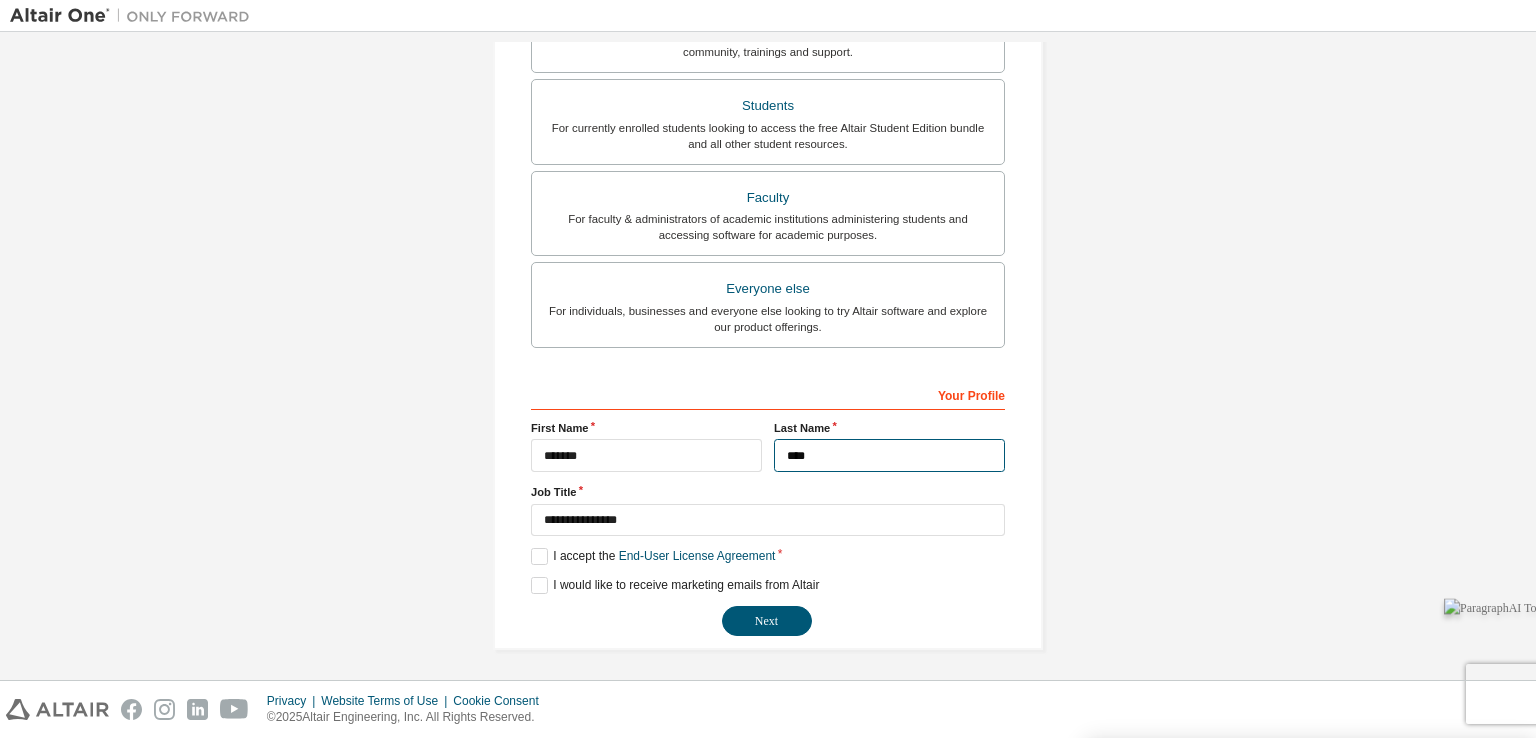 type on "*****" 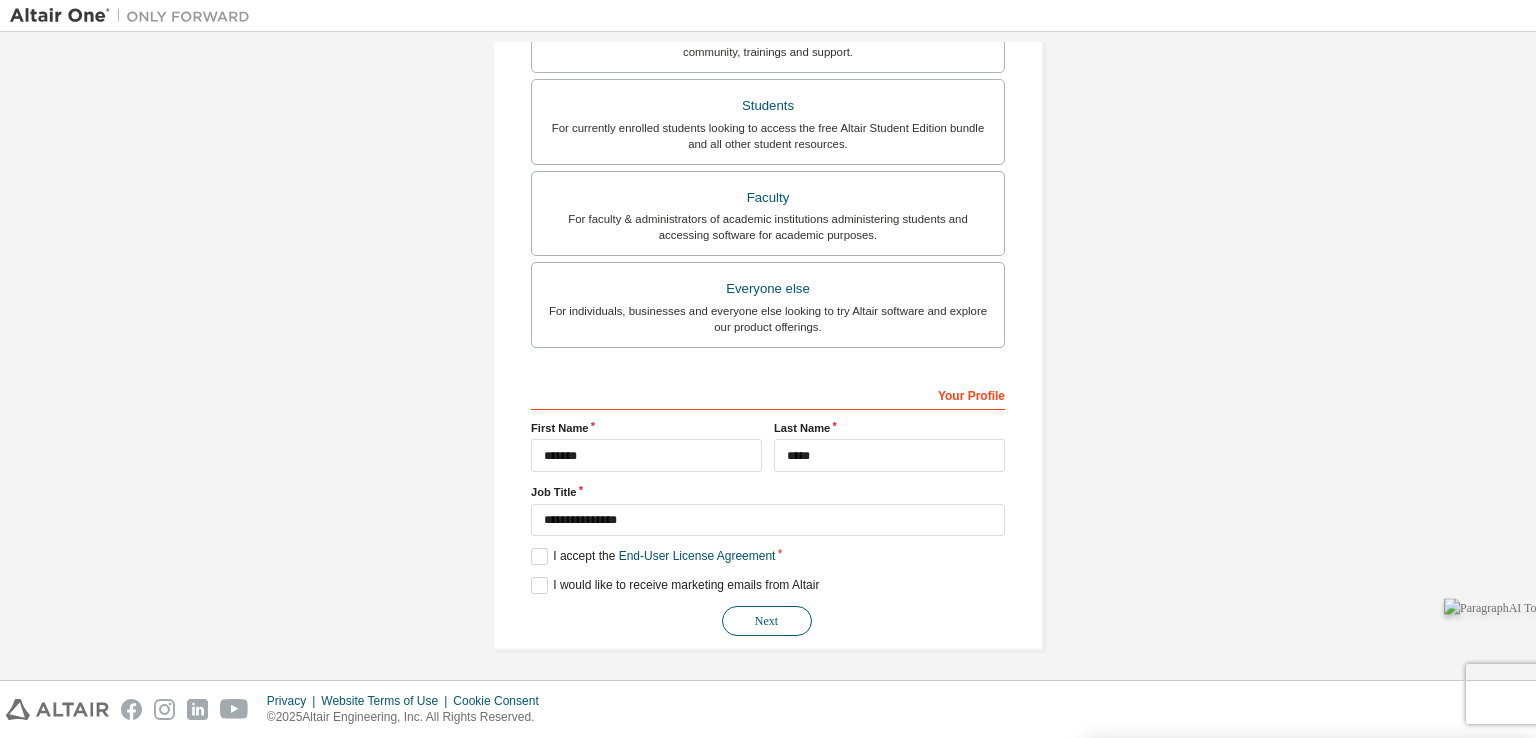 click on "Next" at bounding box center (767, 621) 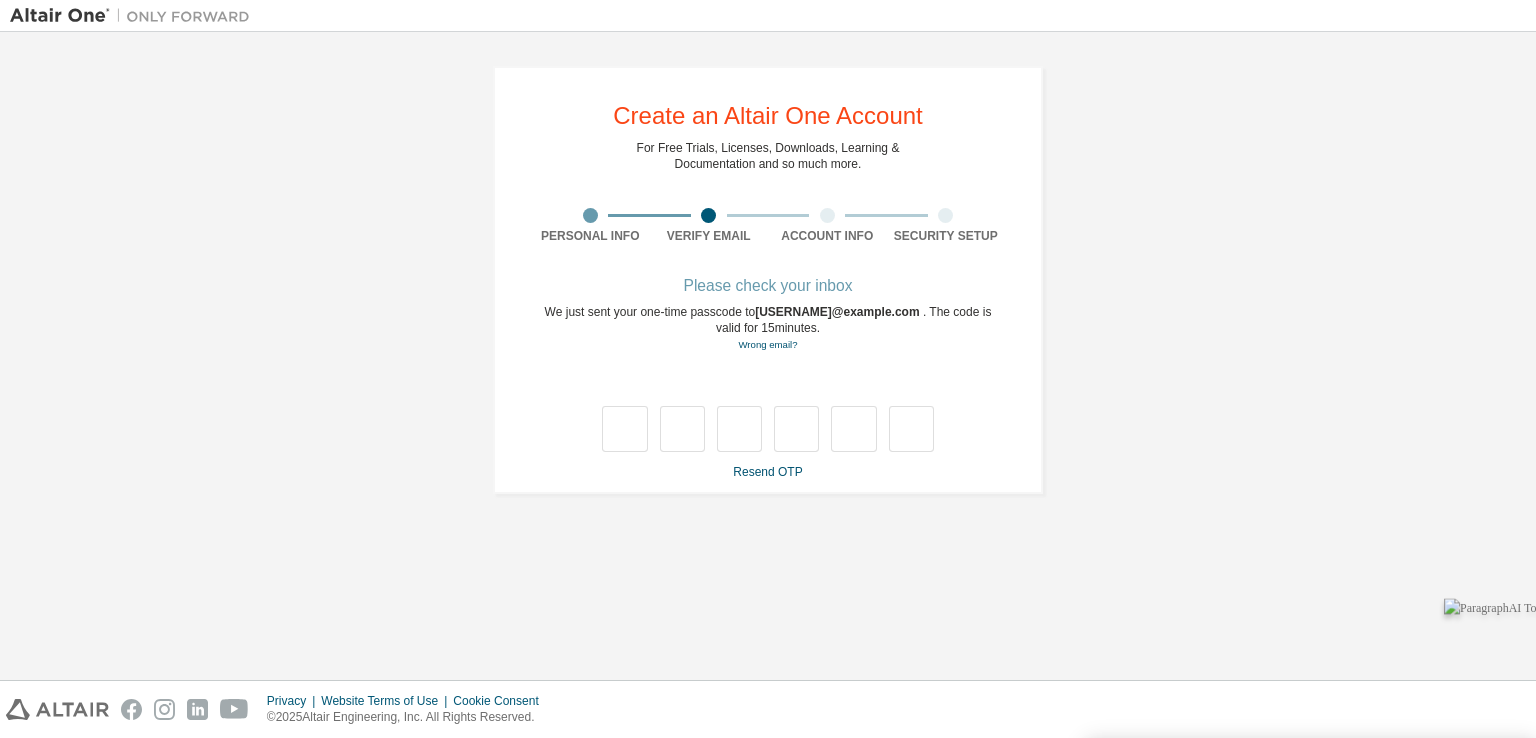 scroll, scrollTop: 0, scrollLeft: 0, axis: both 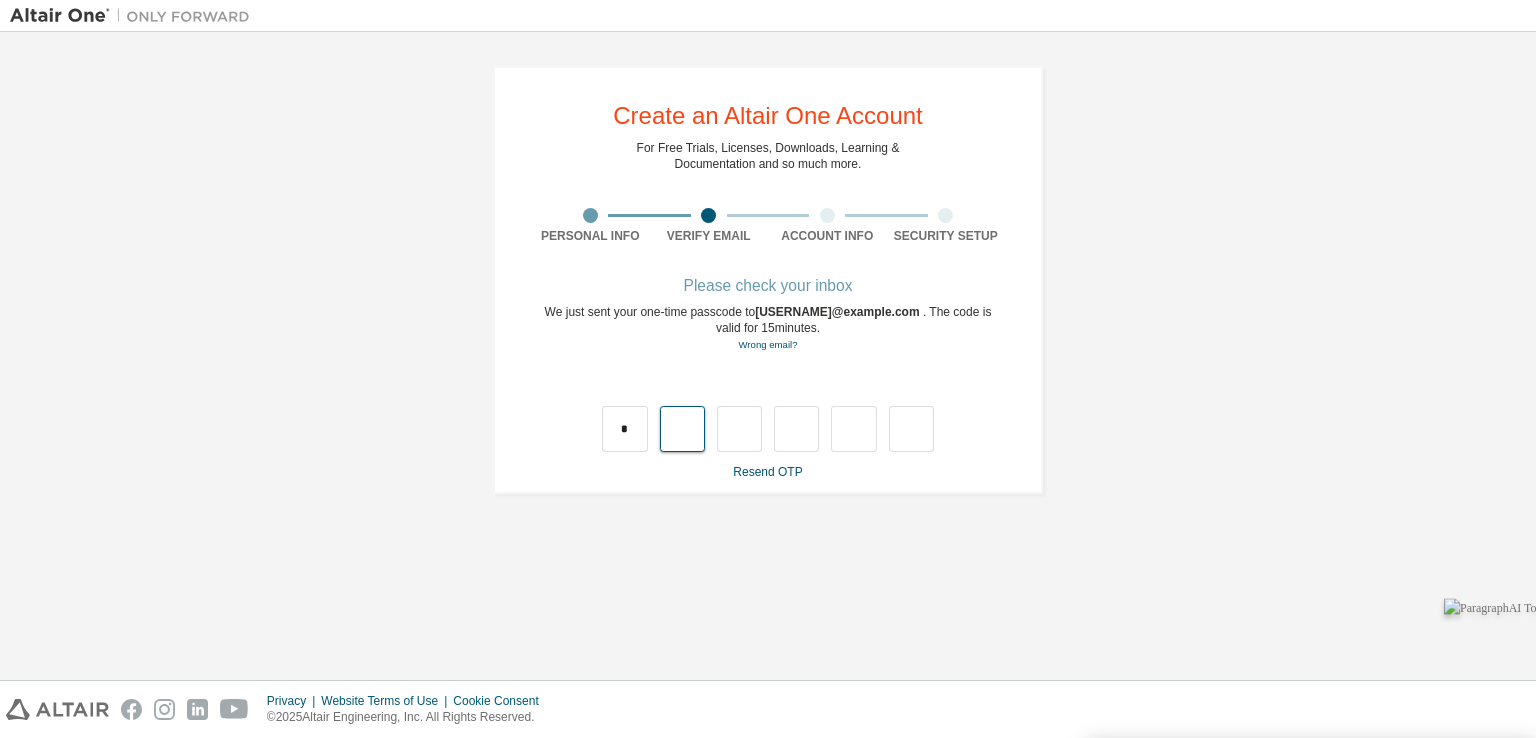 type on "*" 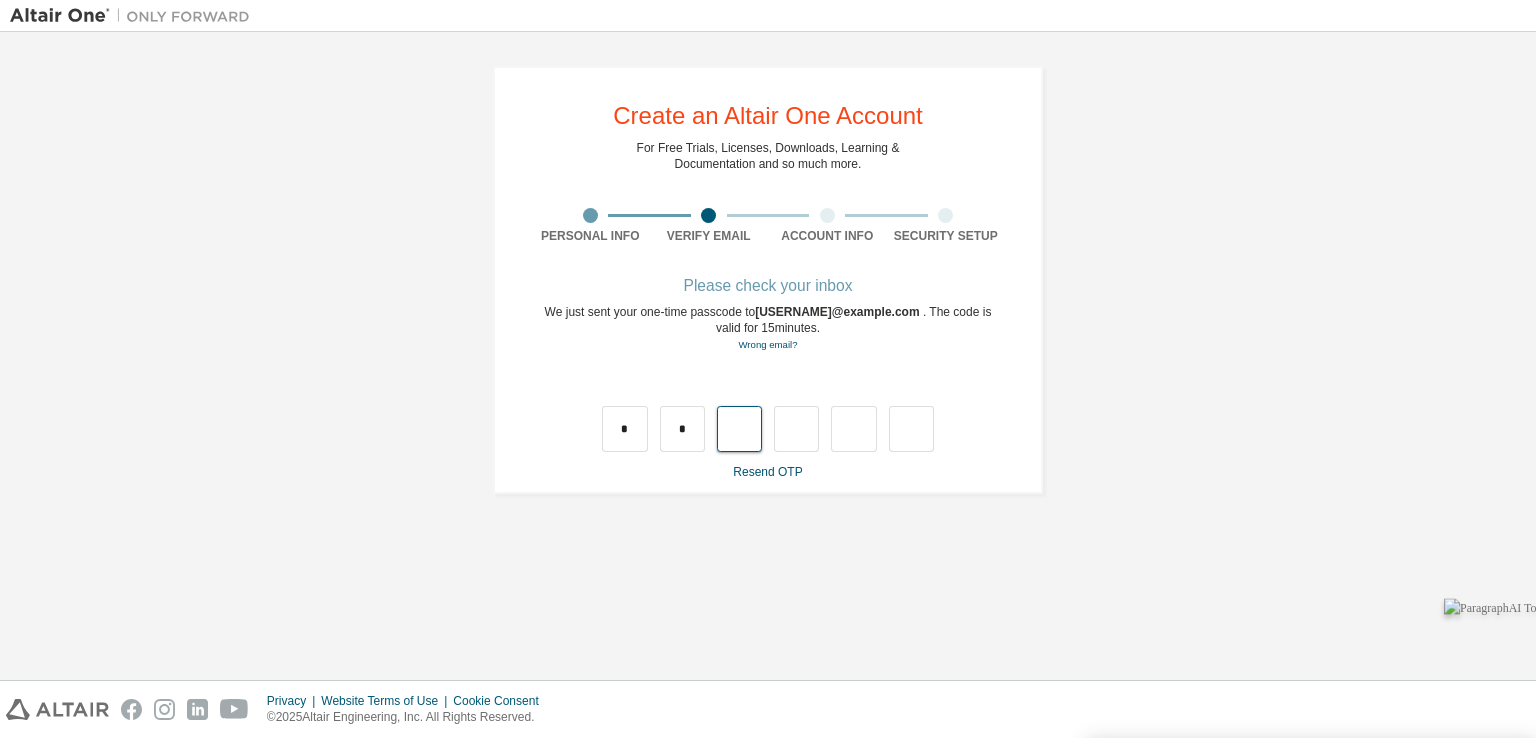 type on "*" 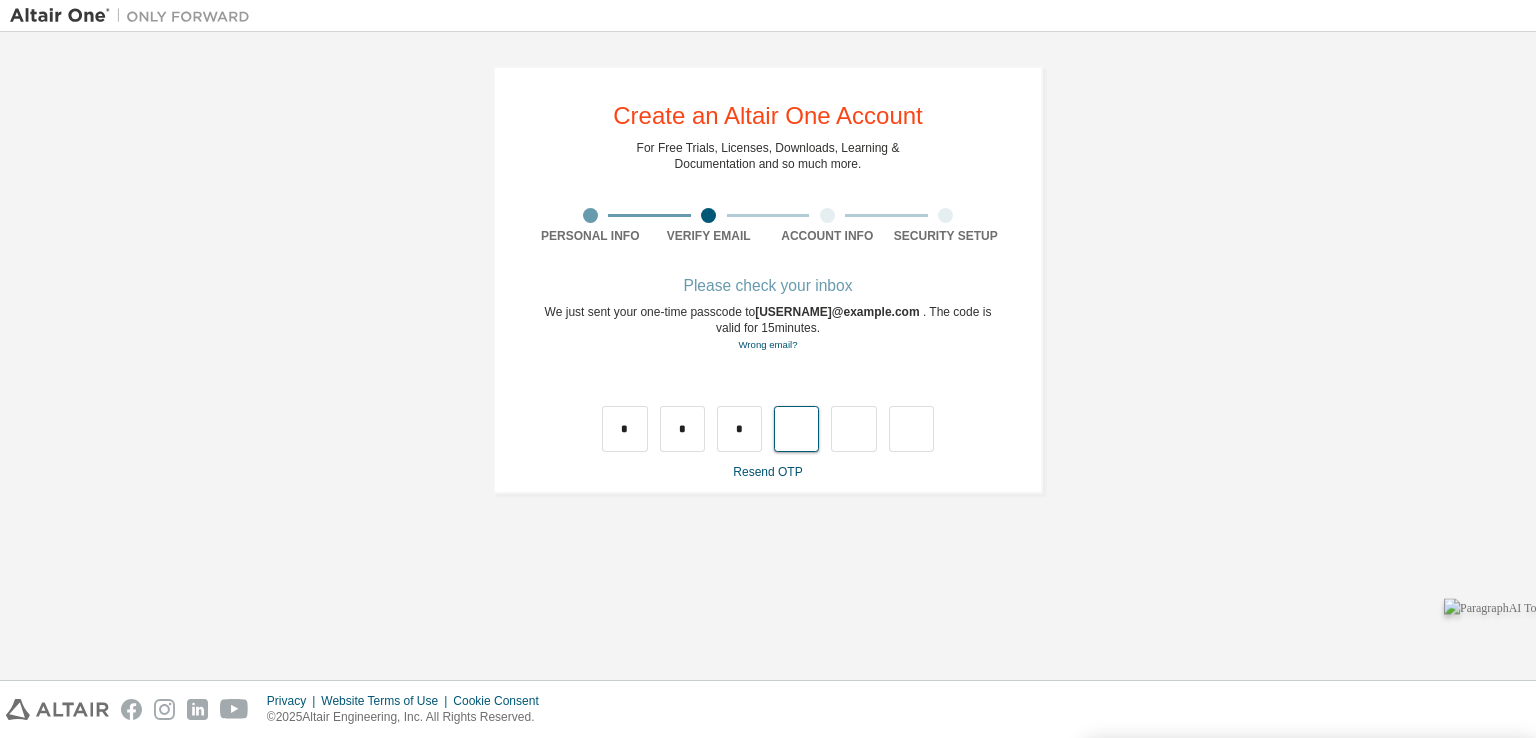type on "*" 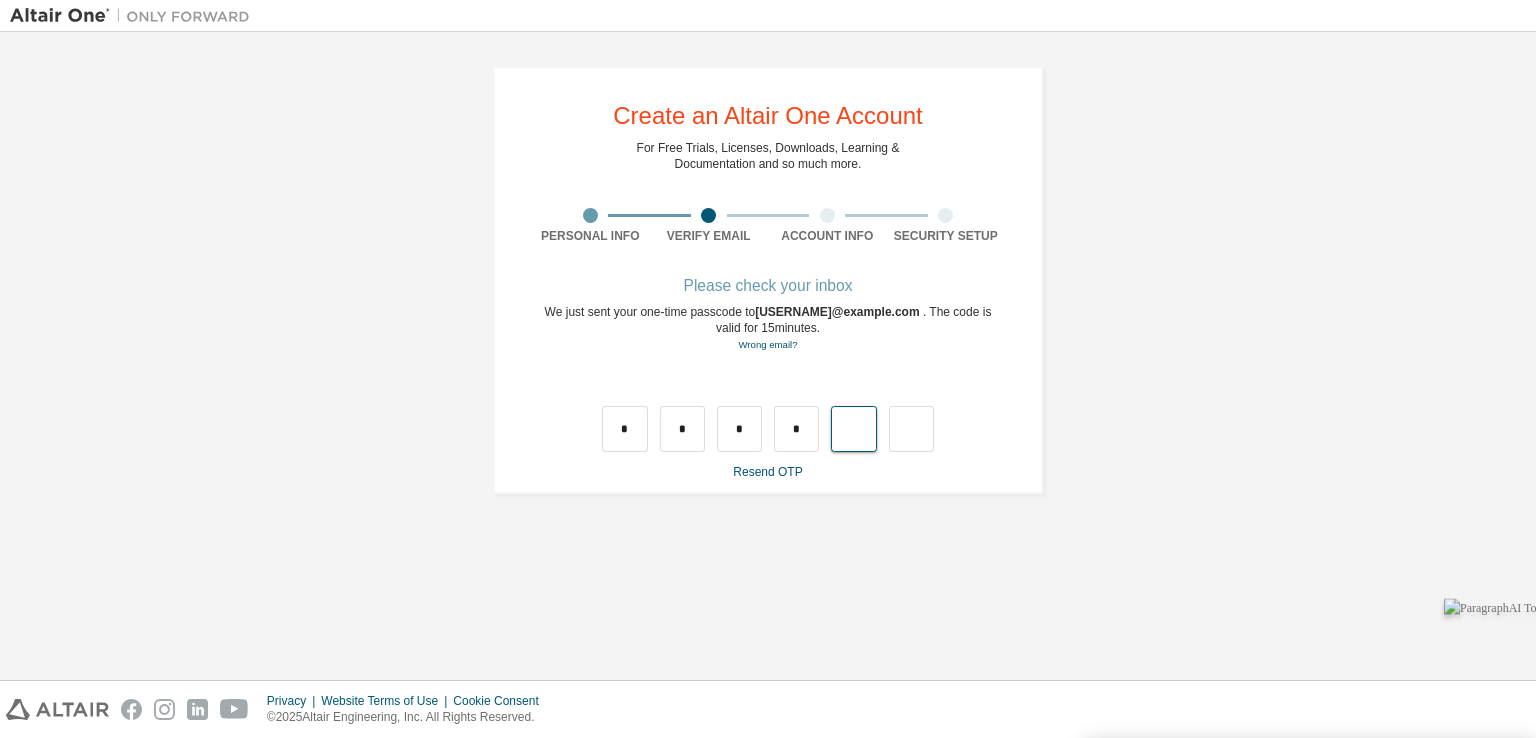 type on "*" 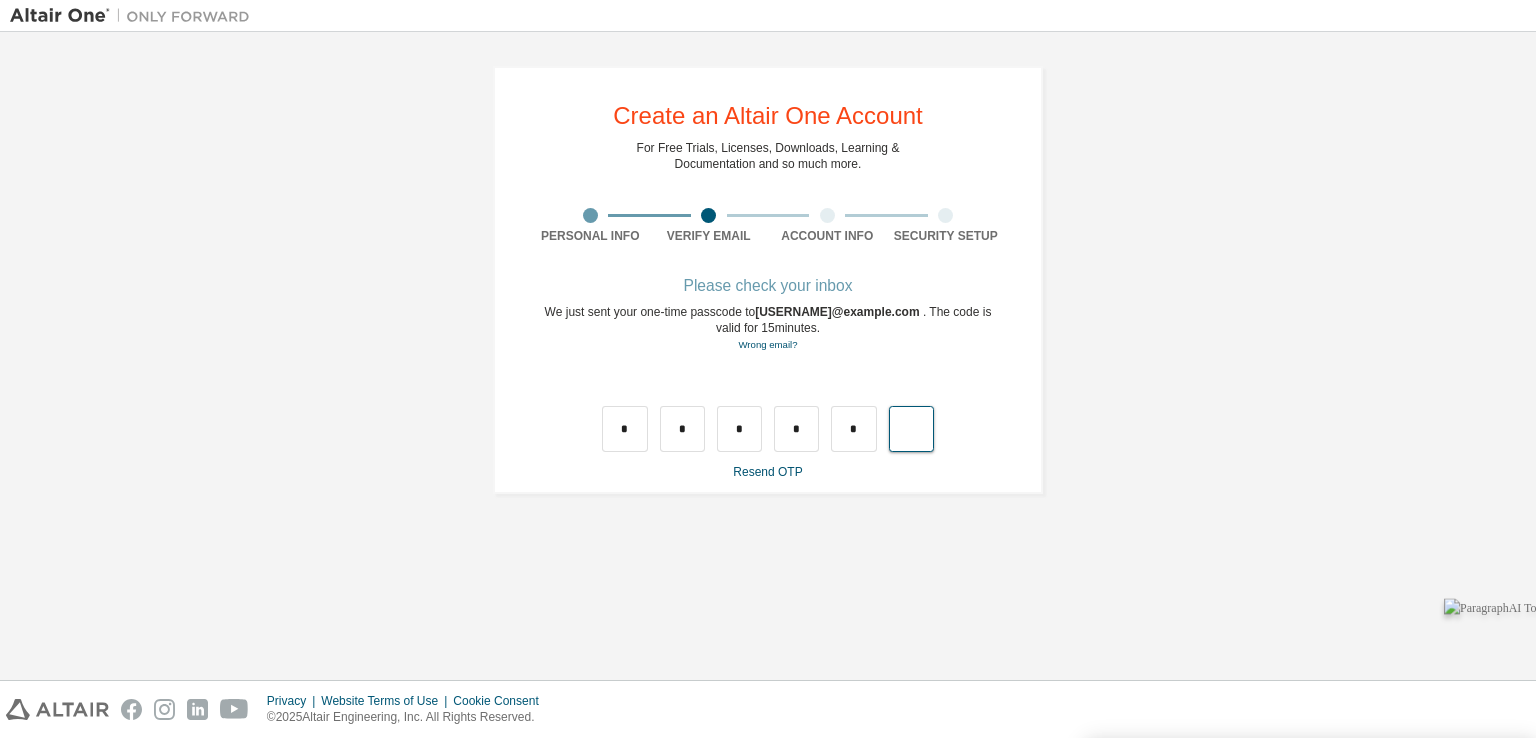 type on "*" 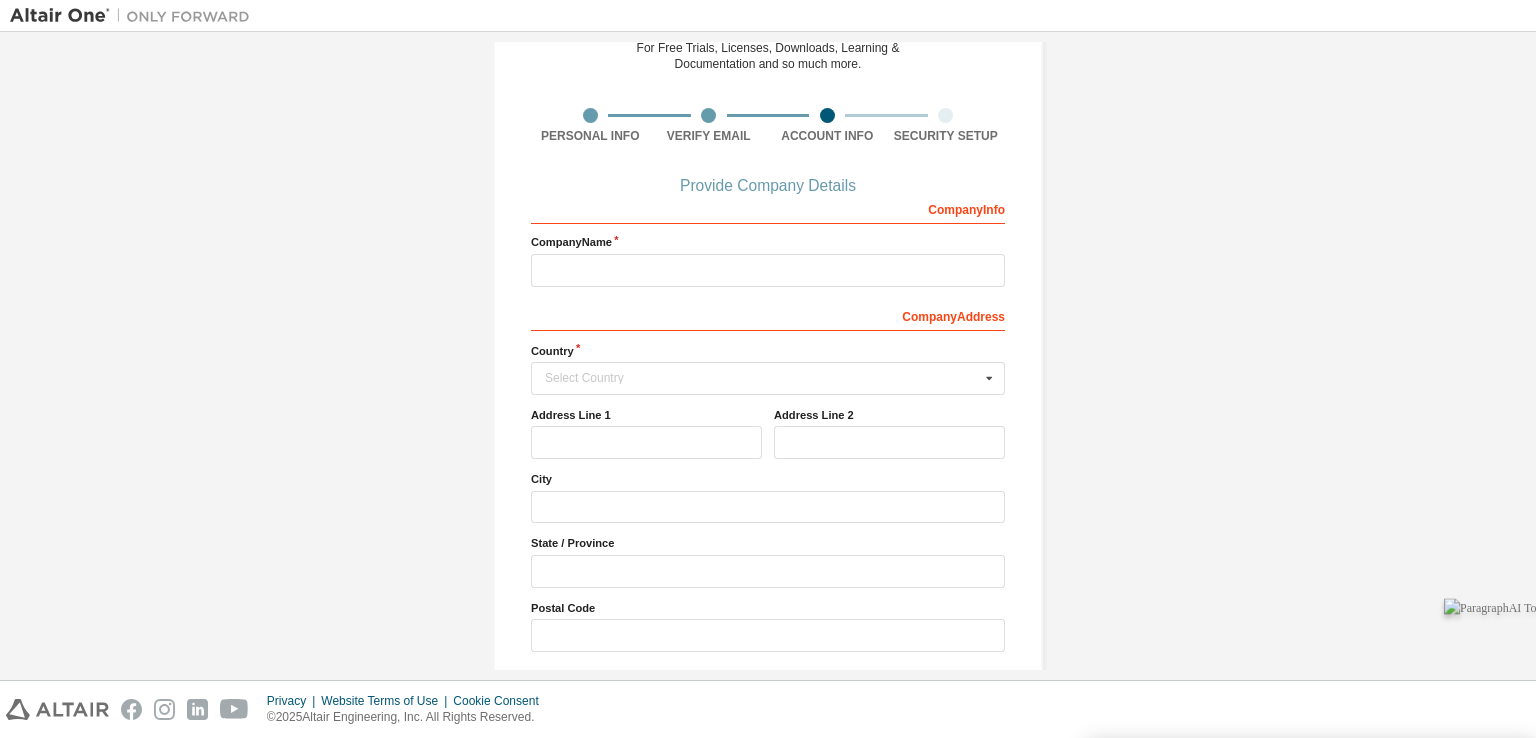 scroll, scrollTop: 172, scrollLeft: 0, axis: vertical 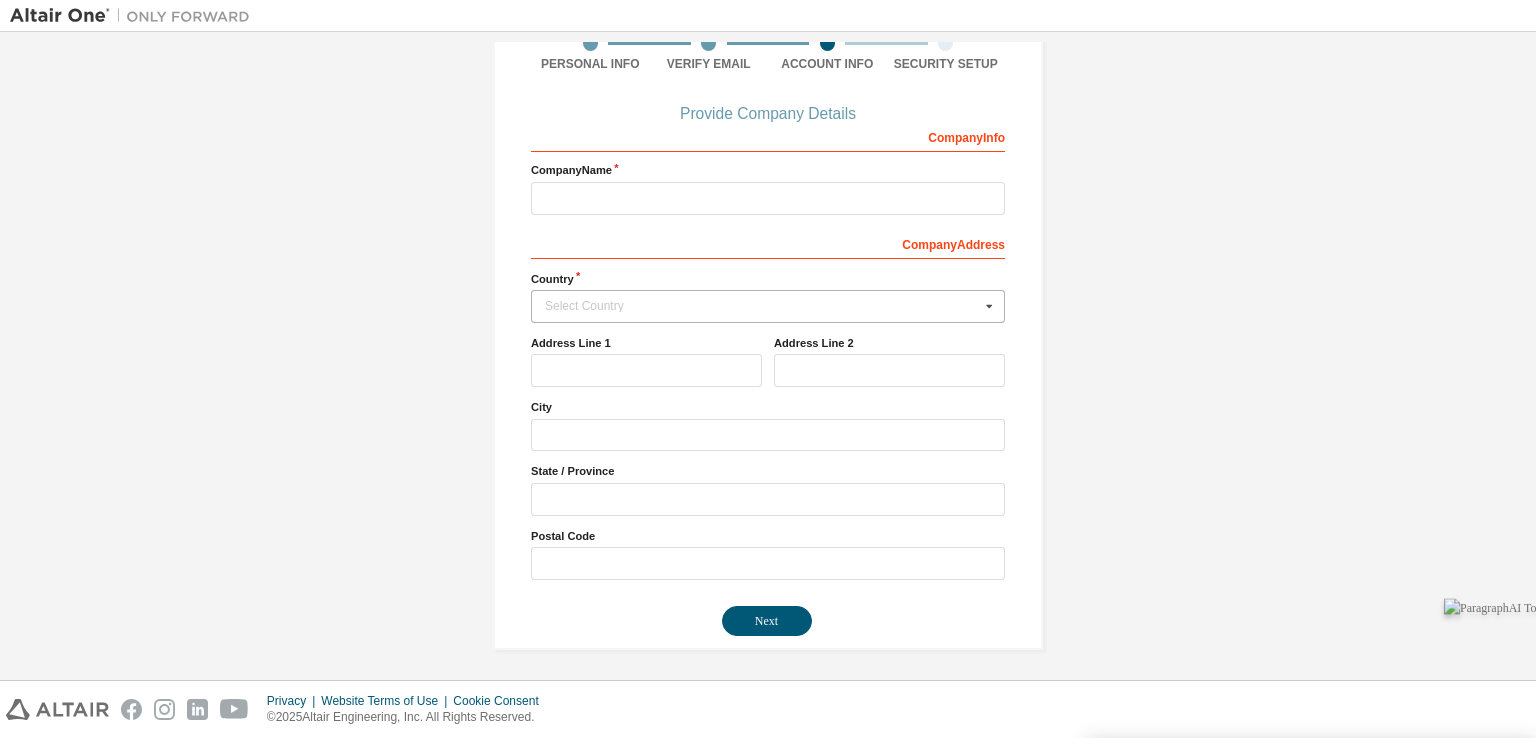 click on "Select Country" at bounding box center (762, 306) 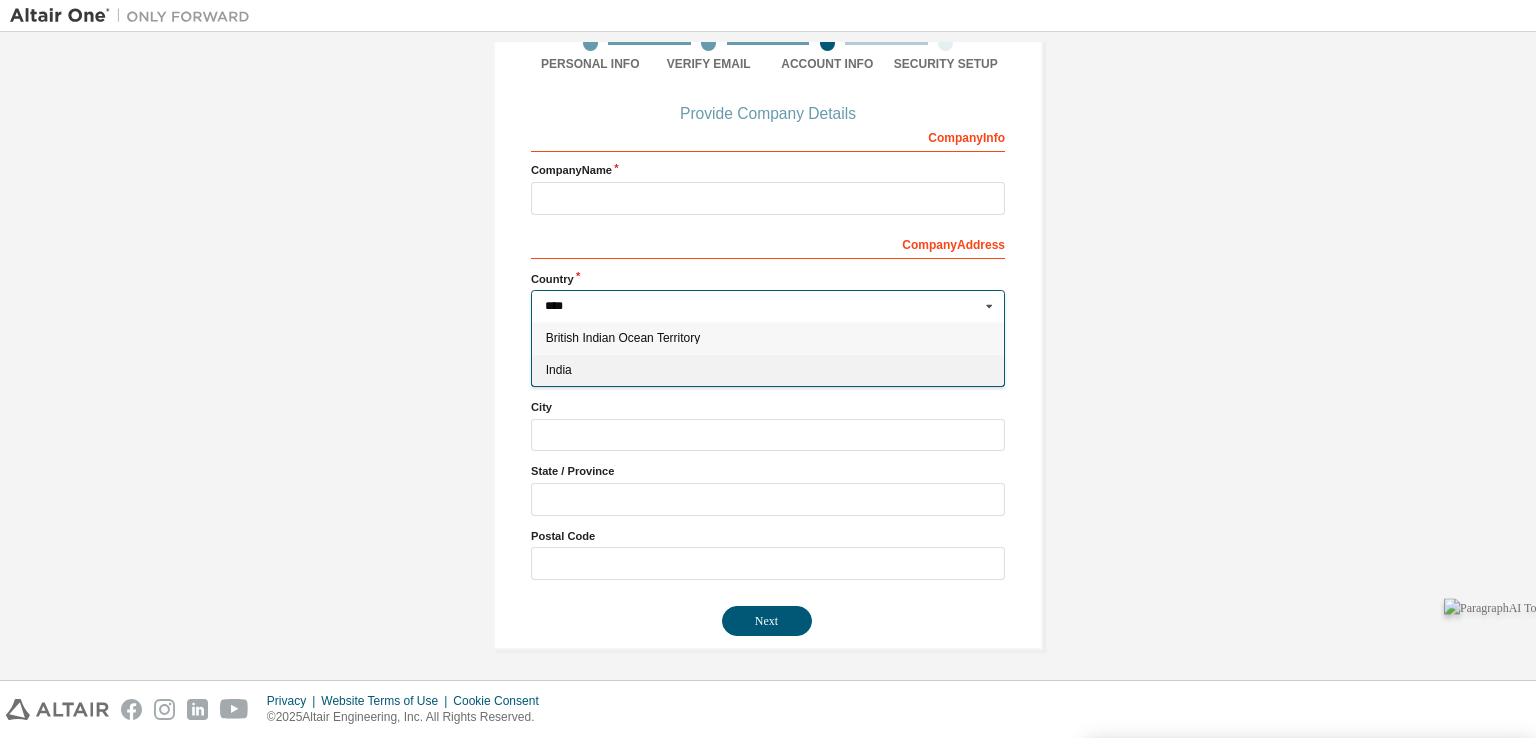 type on "****" 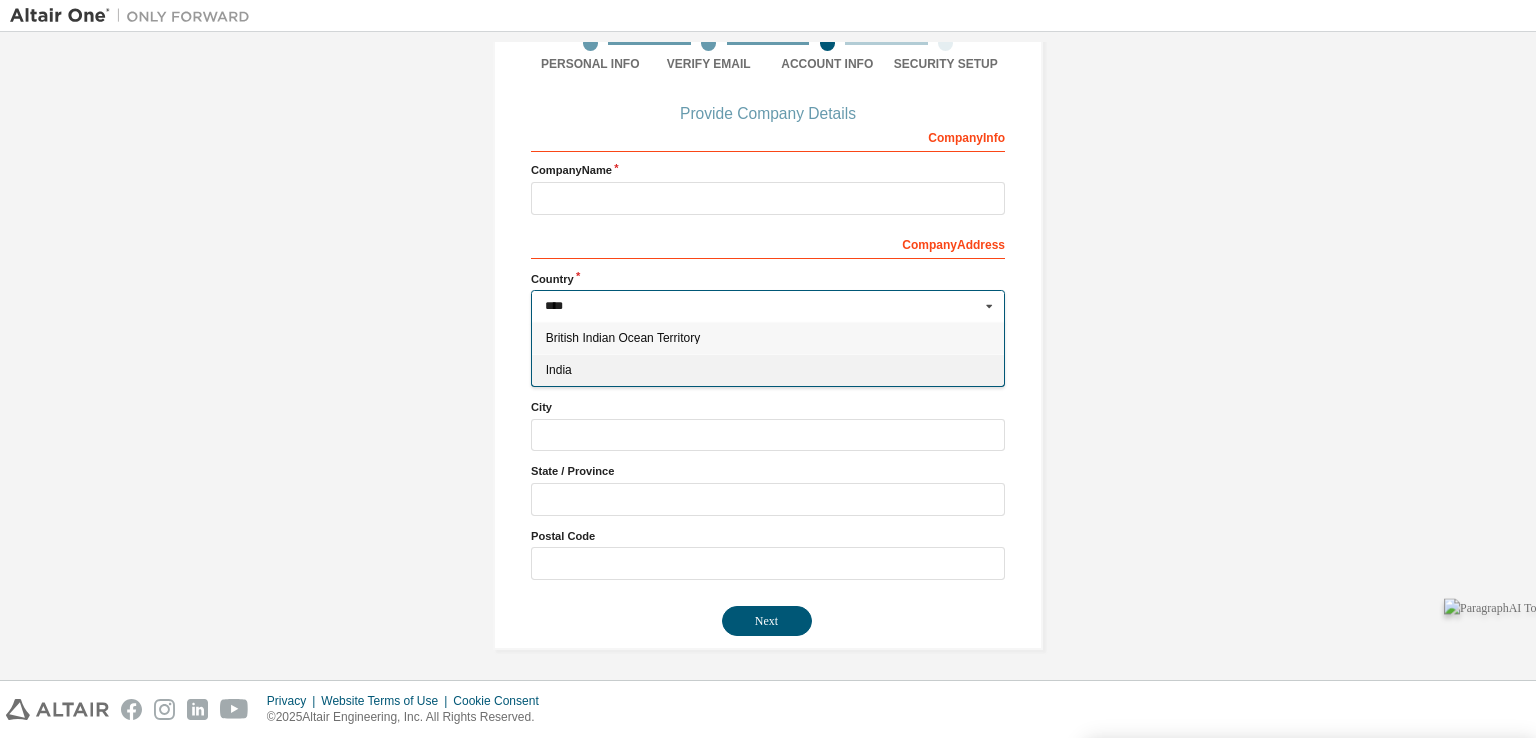 click on "India" at bounding box center (768, 370) 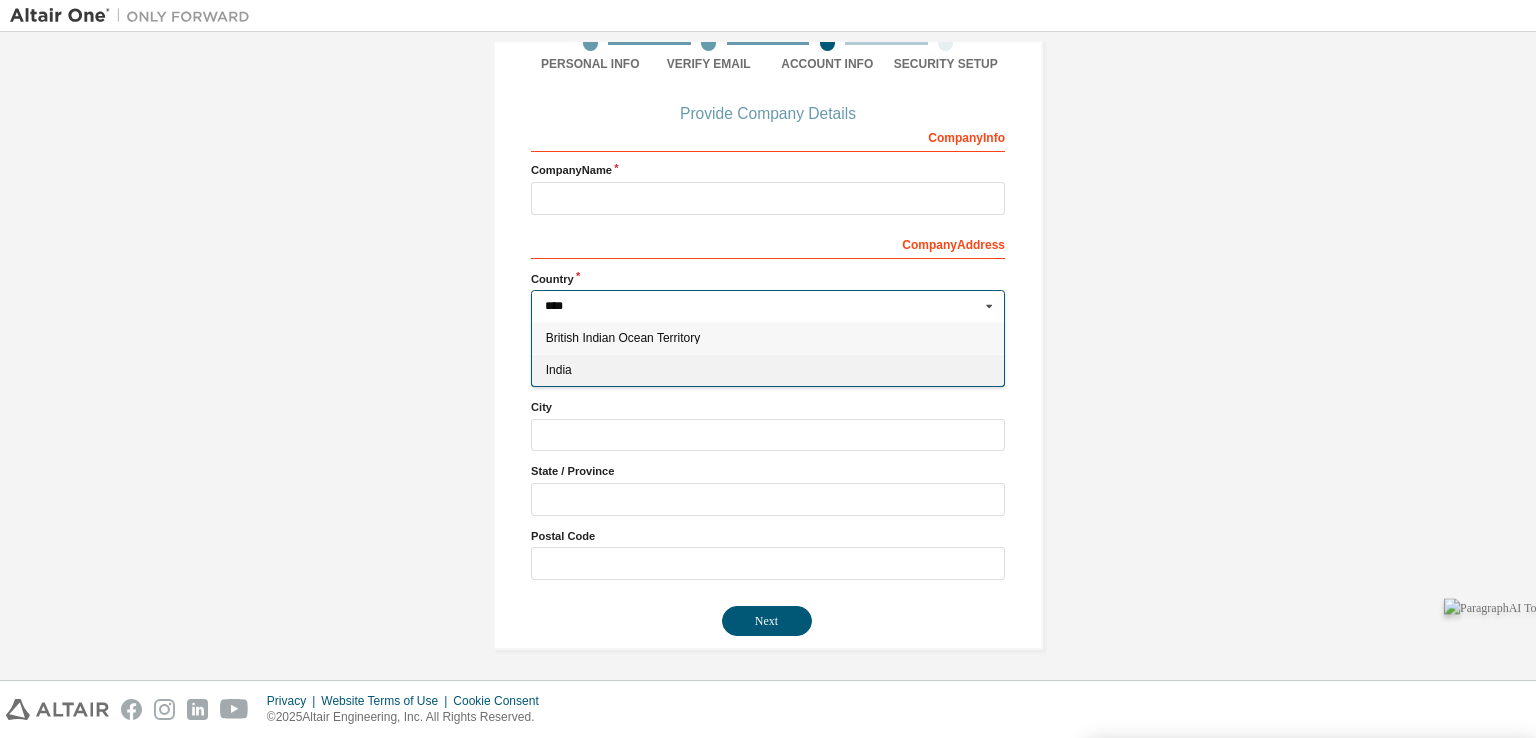 type on "***" 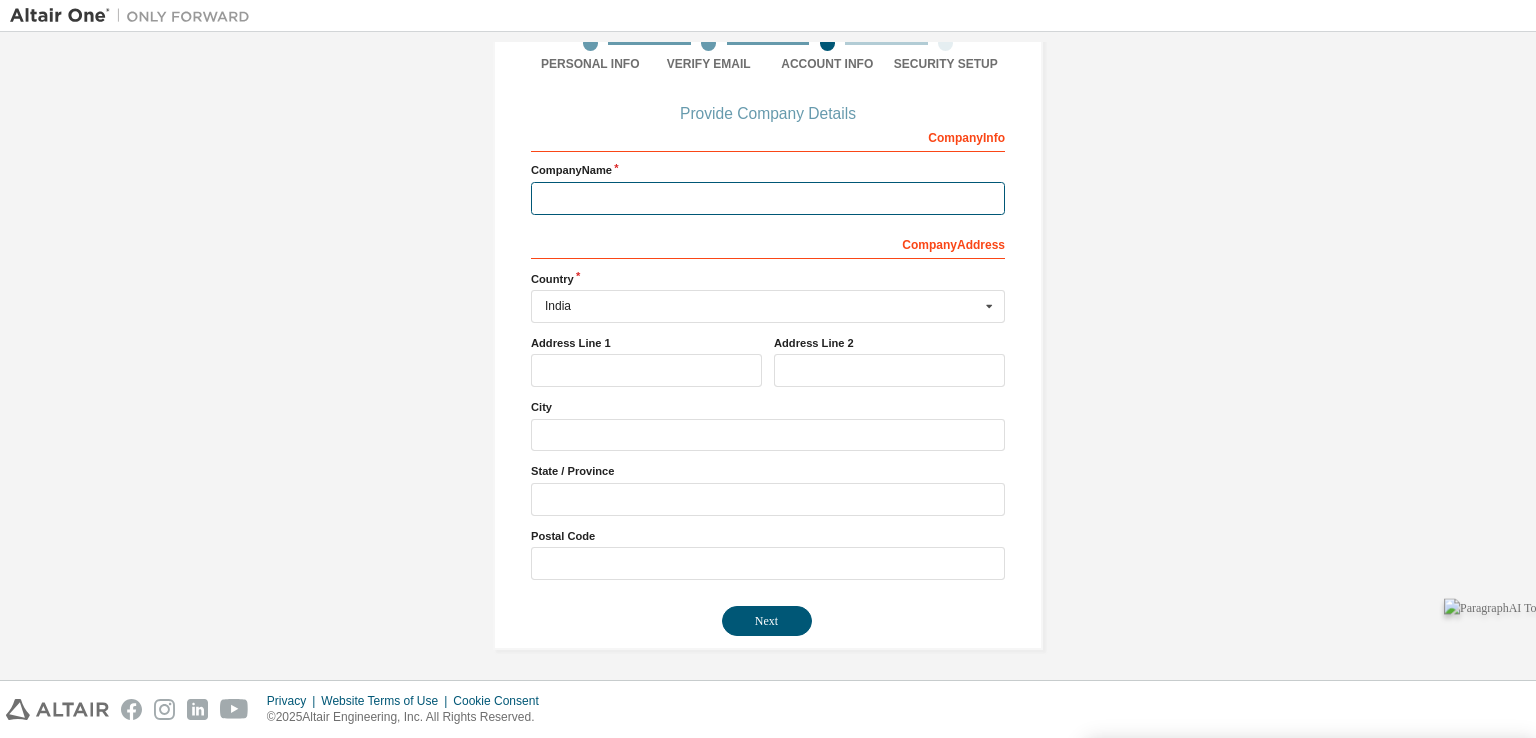 click at bounding box center (768, 198) 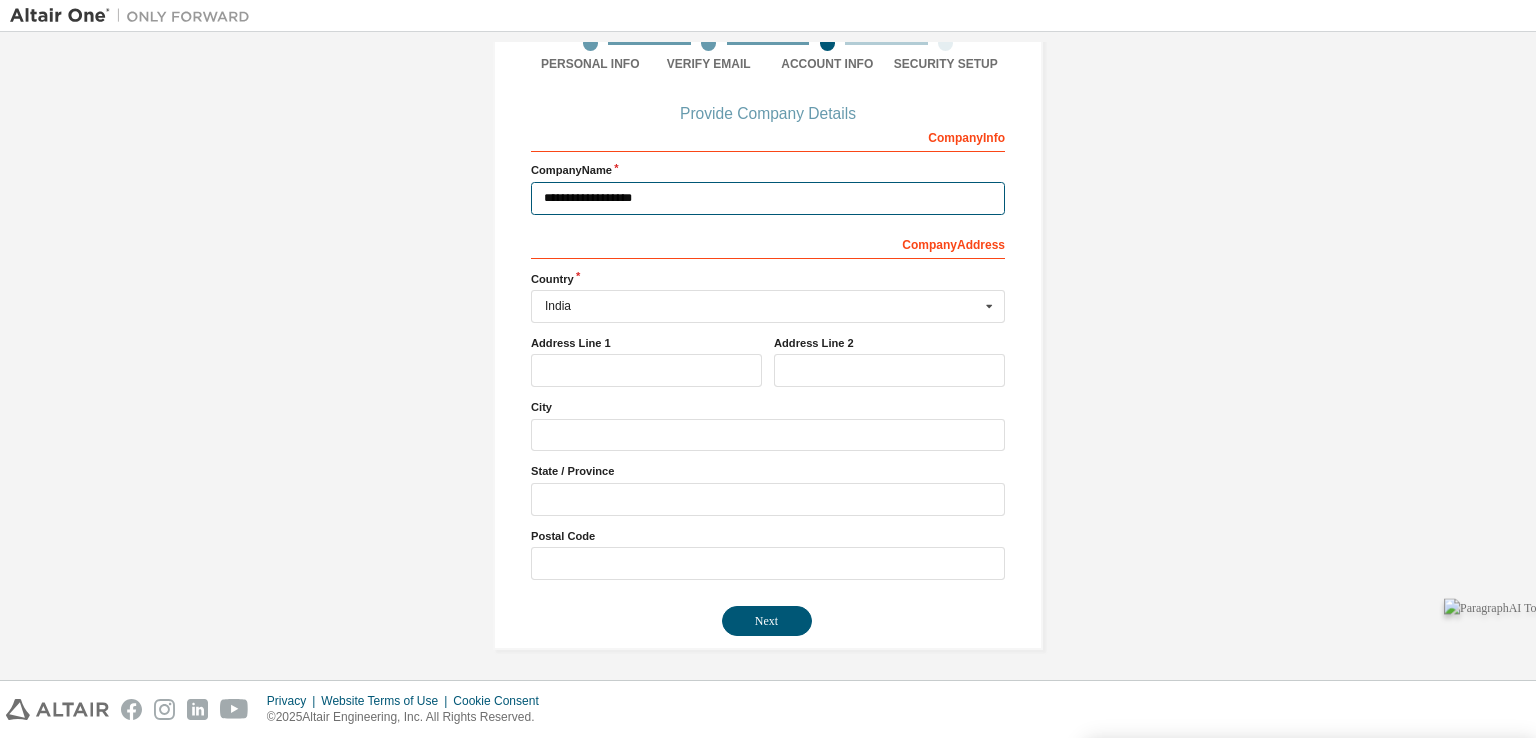 type on "**********" 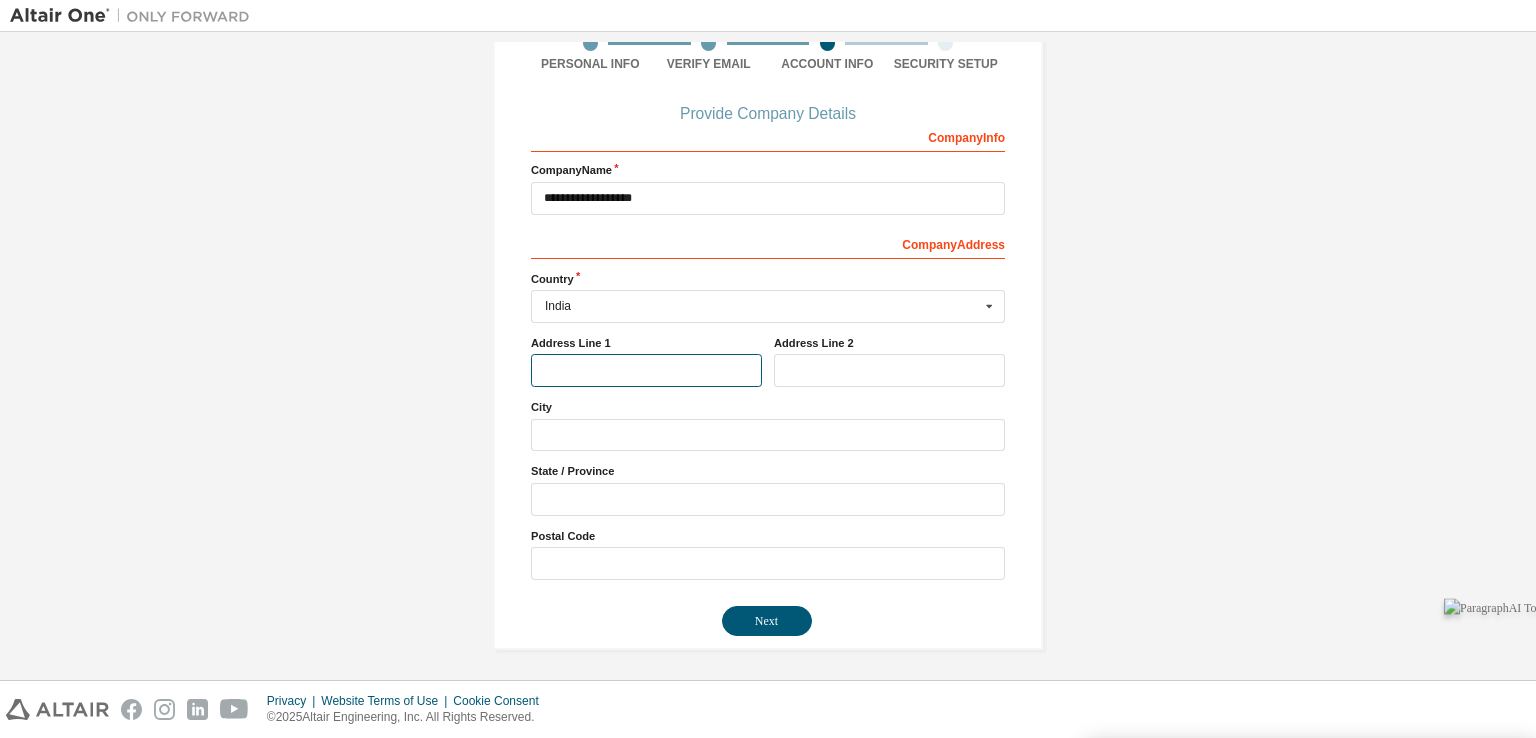 click at bounding box center [646, 370] 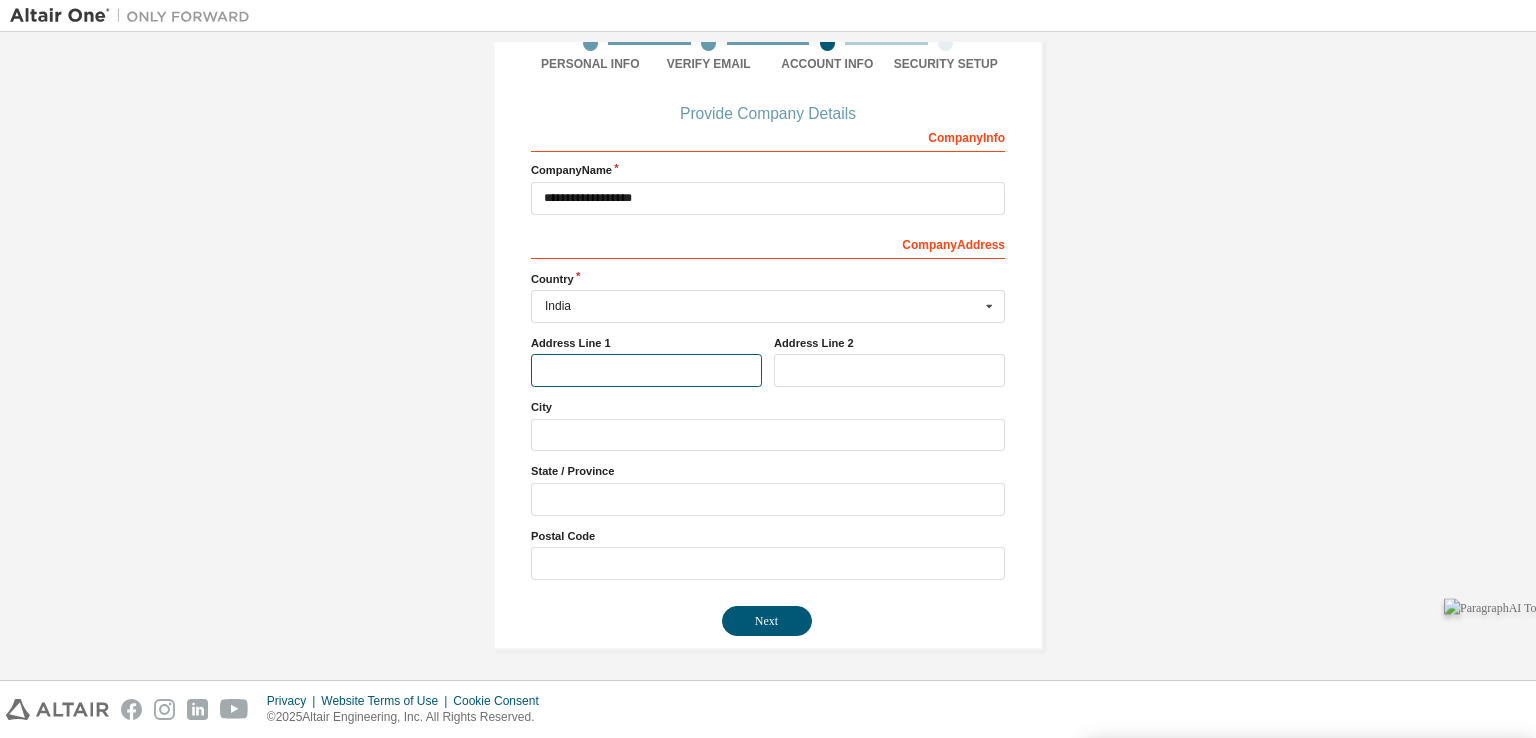type on "**********" 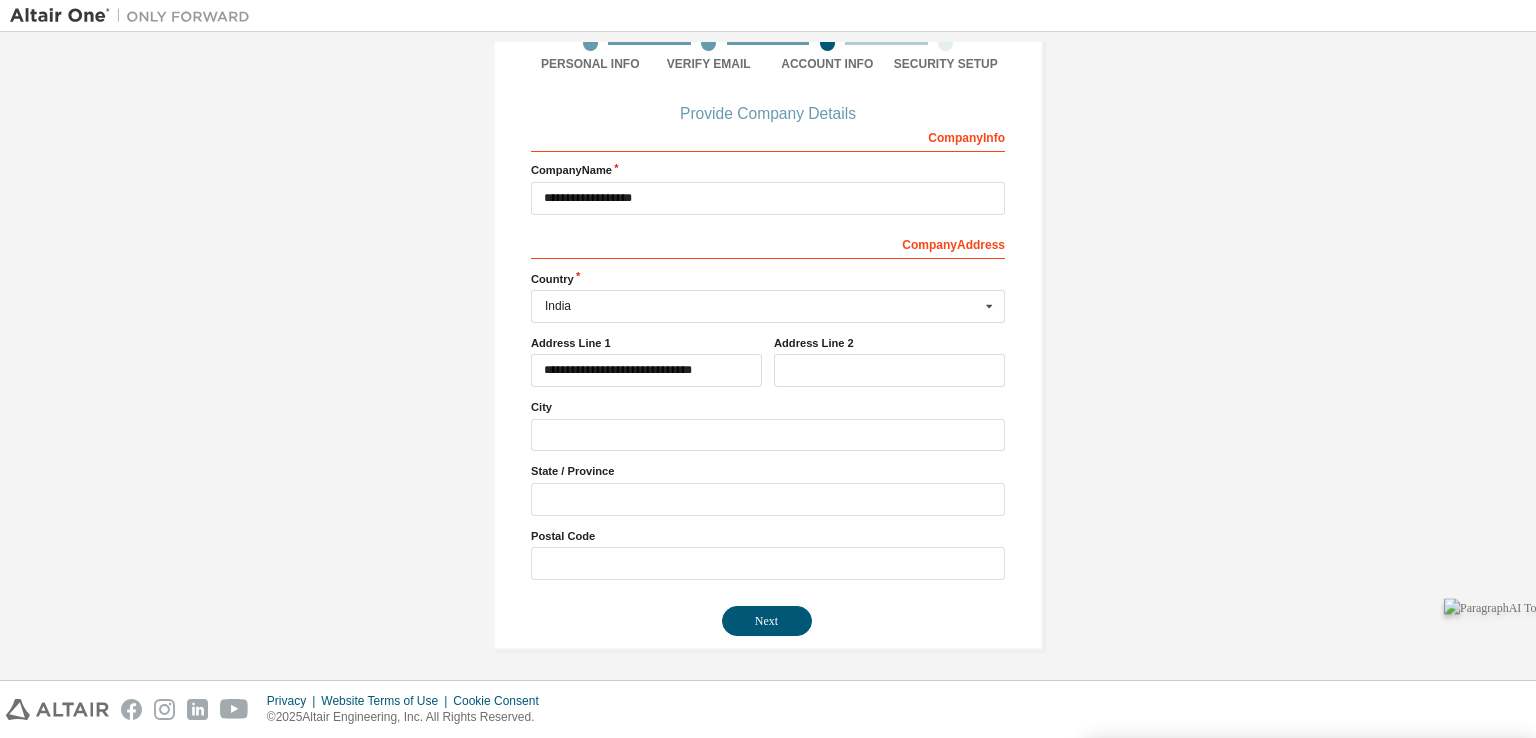 type on "***" 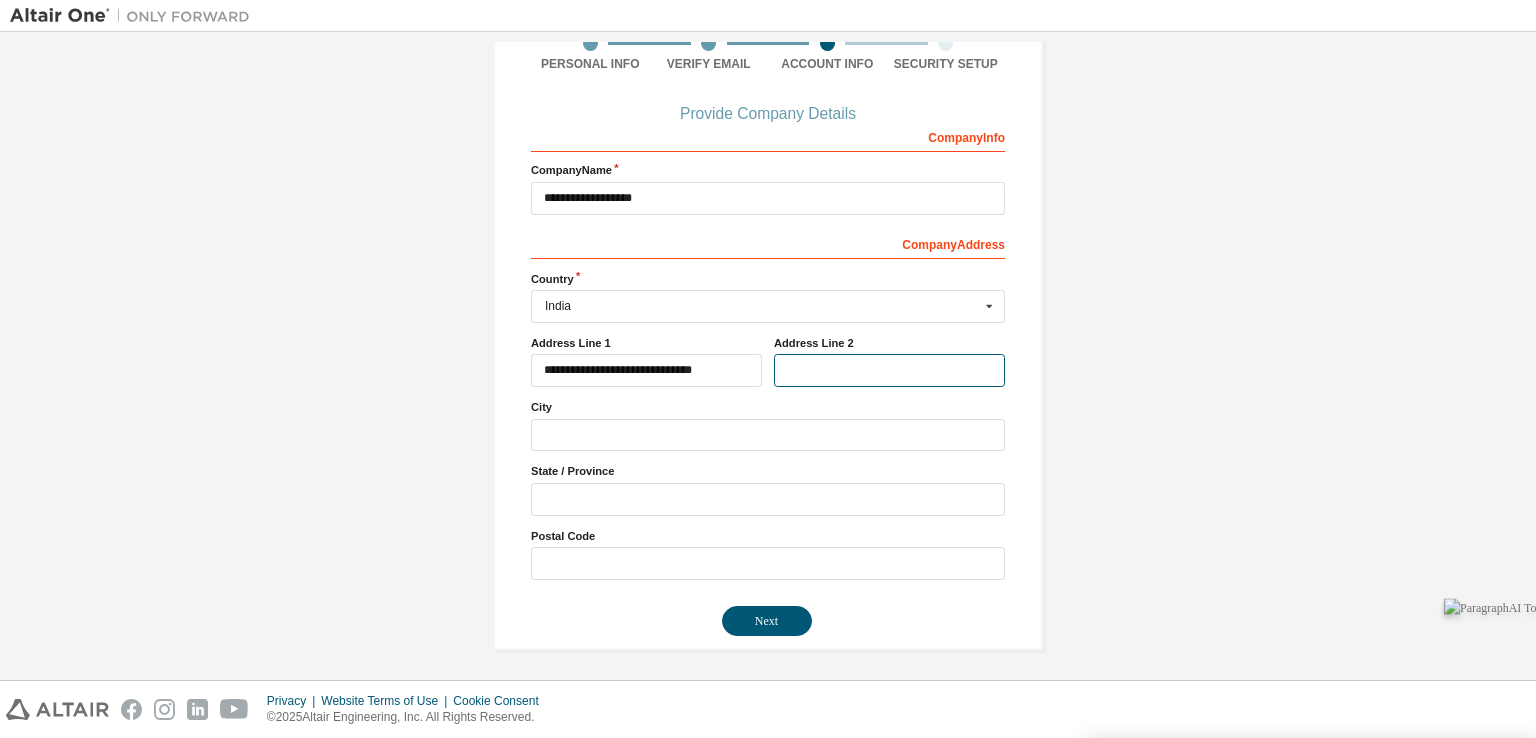 type on "**********" 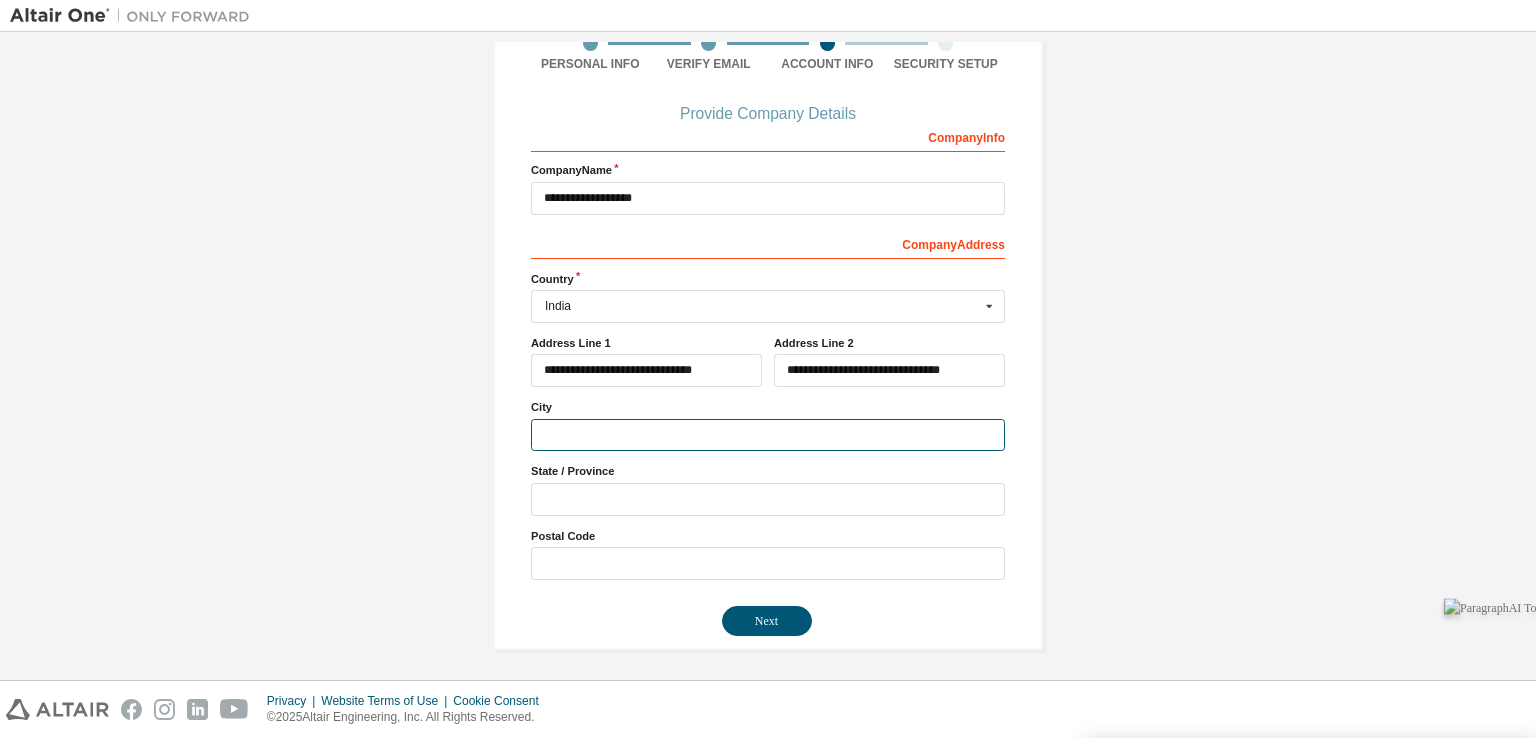 type on "*********" 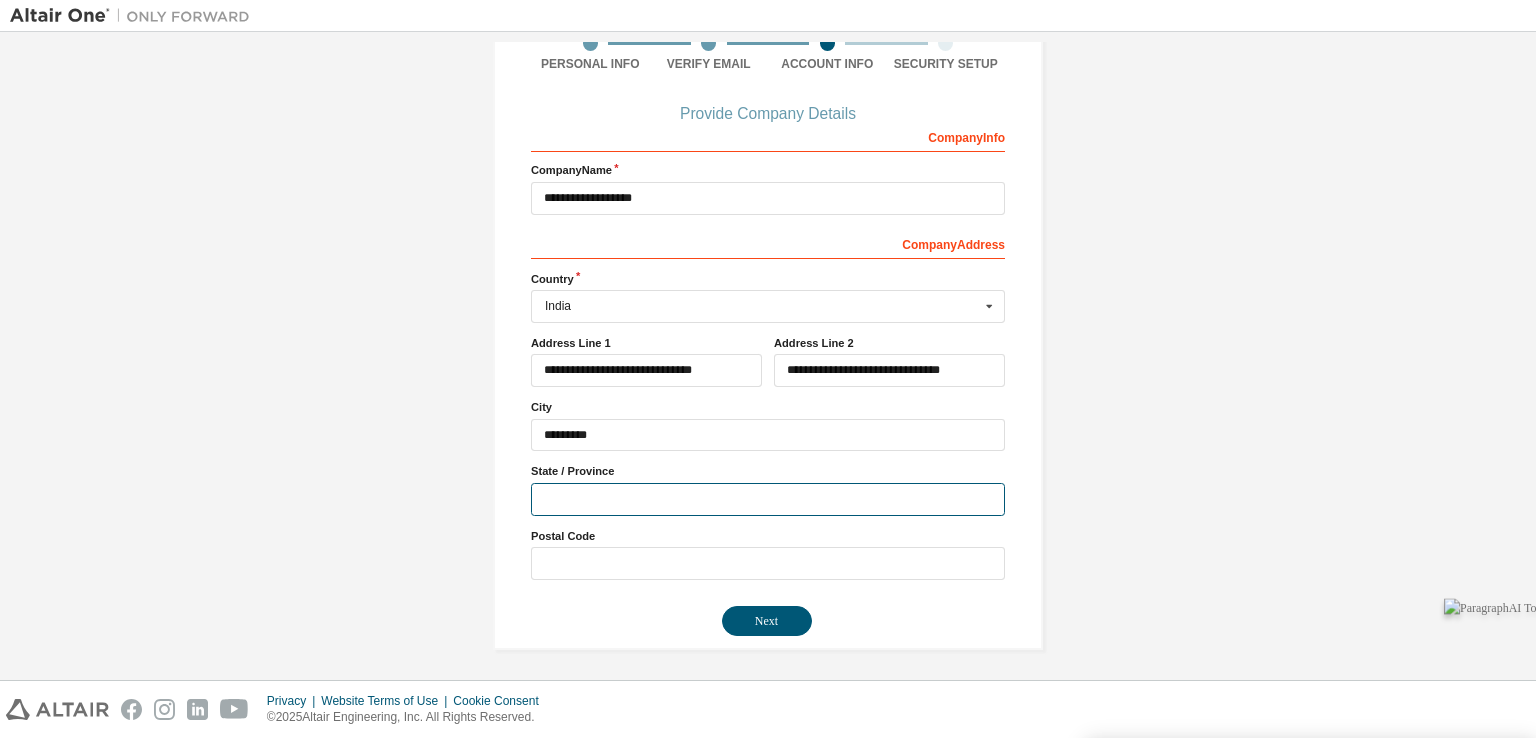 type on "*********" 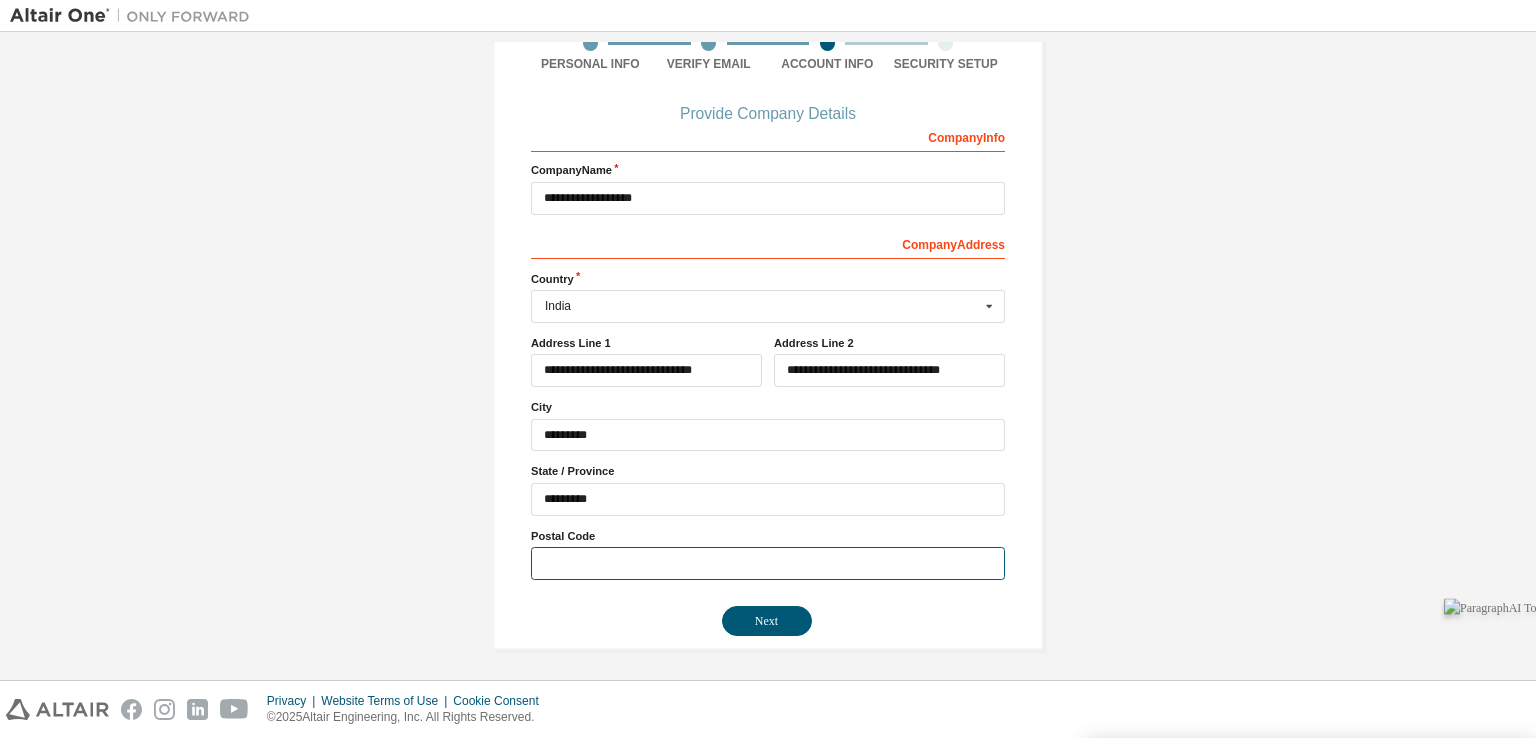 type on "******" 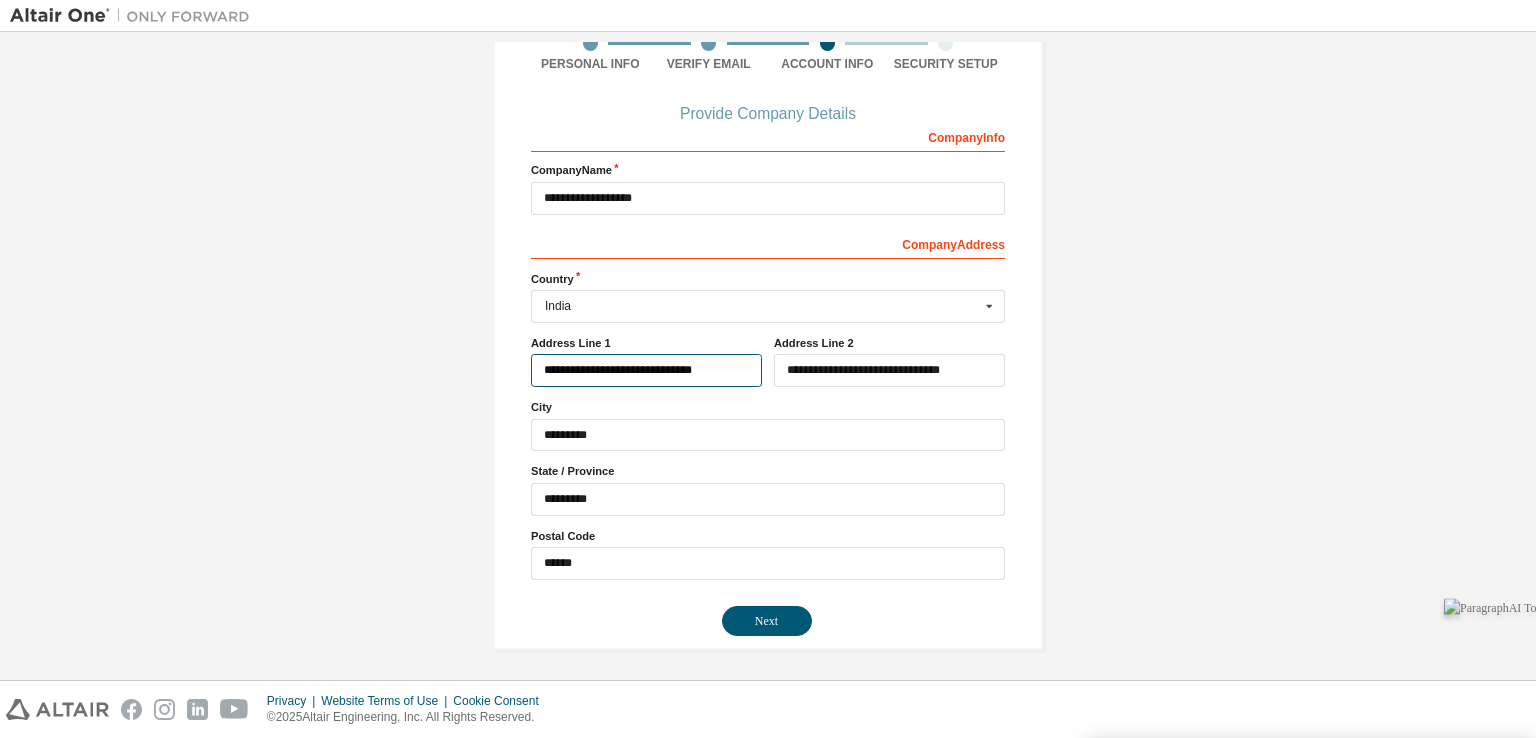 type on "***" 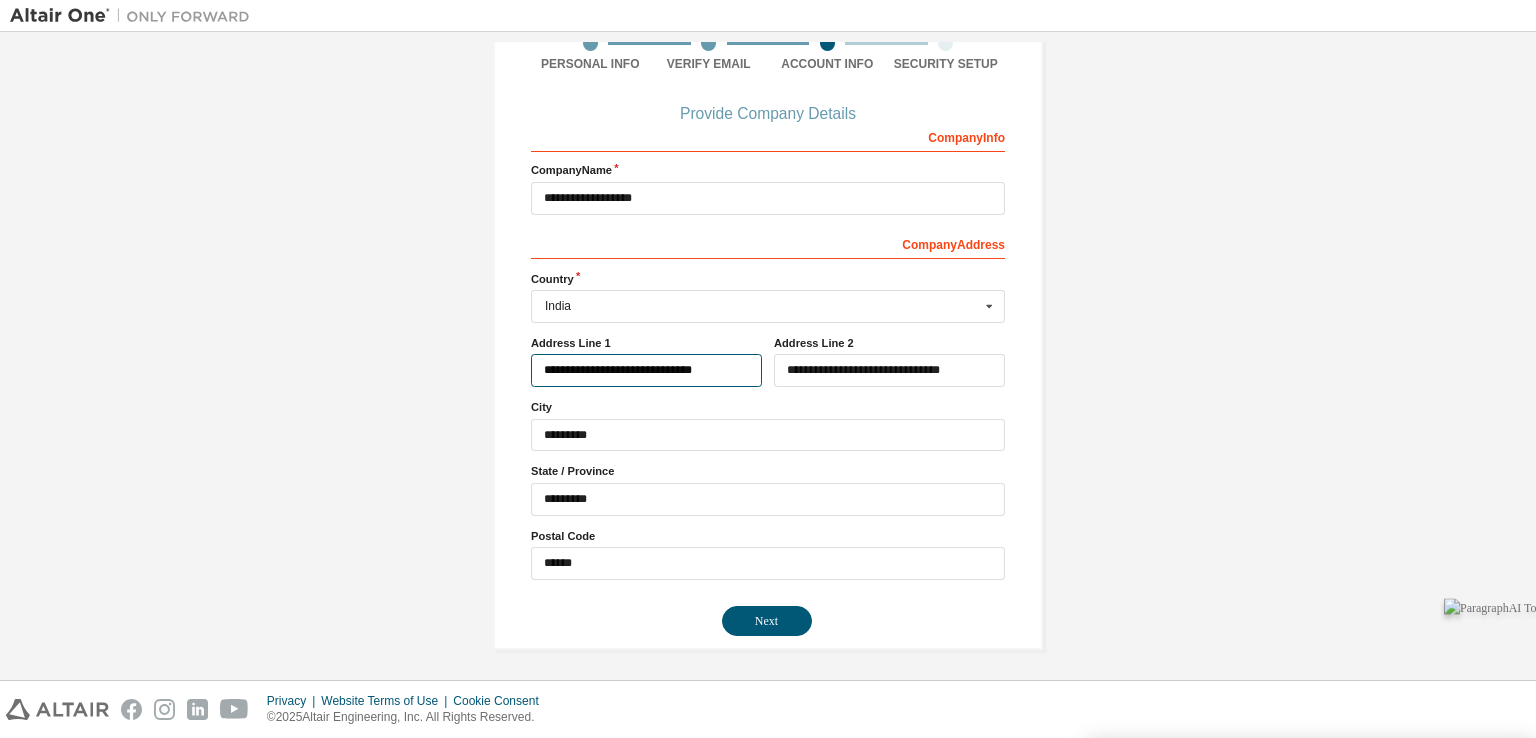 click on "**********" at bounding box center (646, 370) 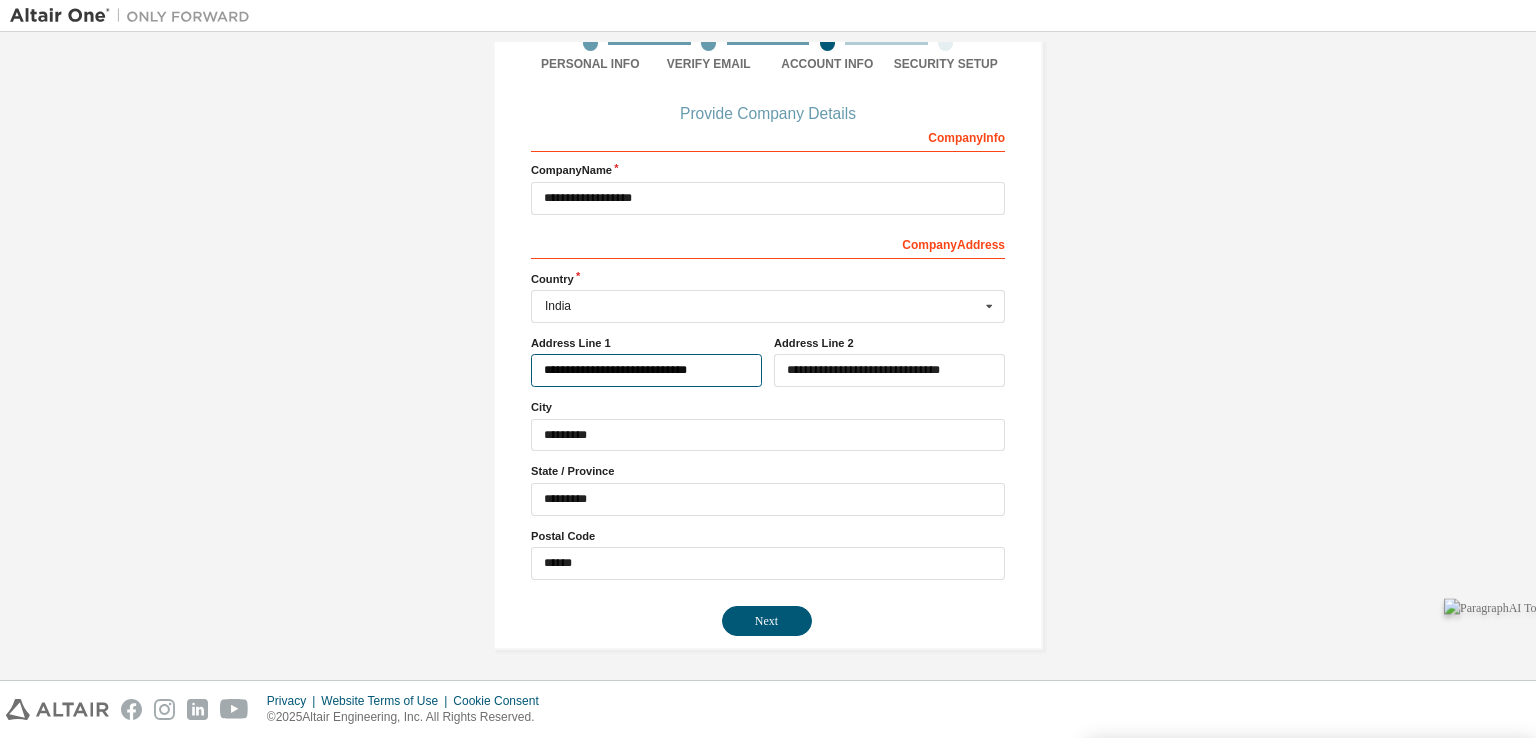 type on "**********" 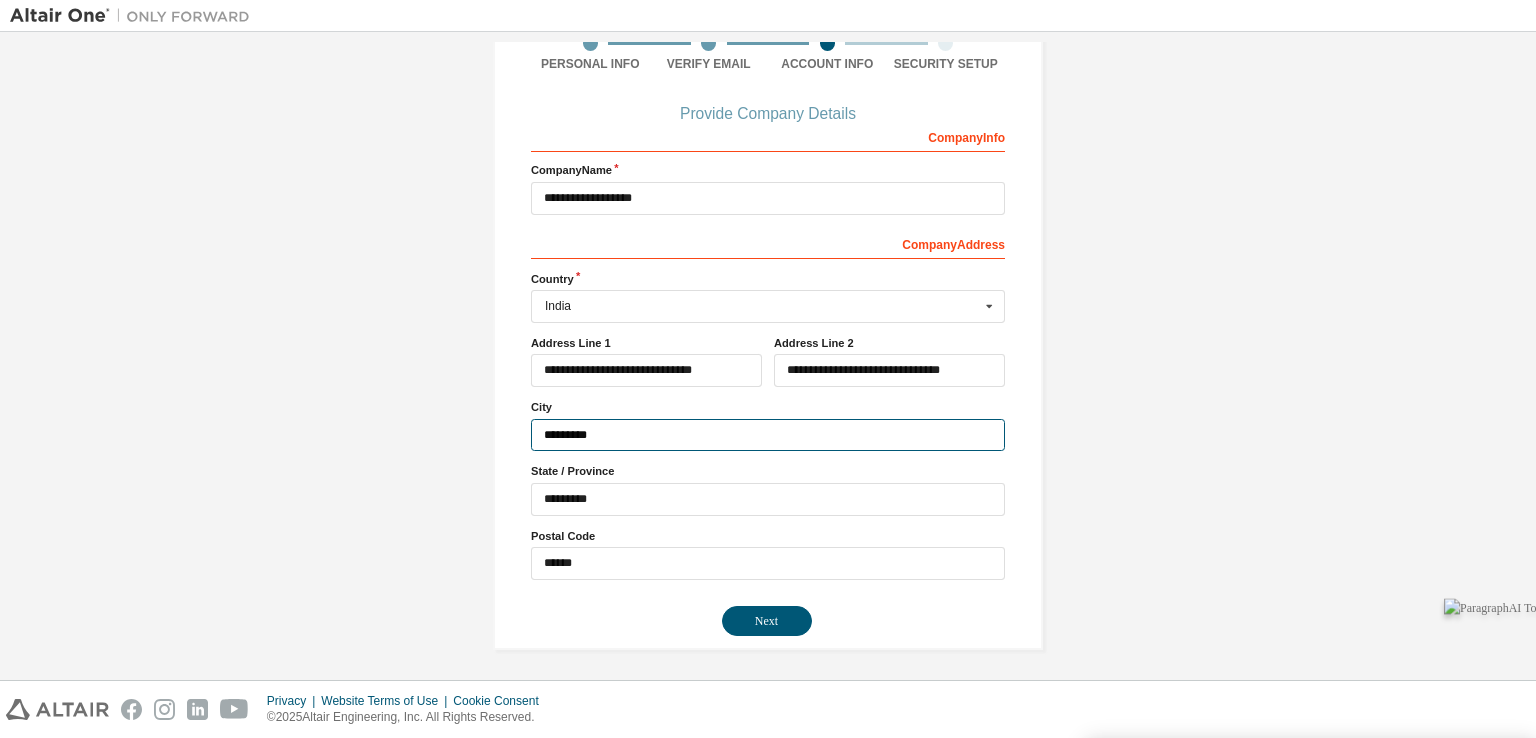 click on "*********" at bounding box center (768, 435) 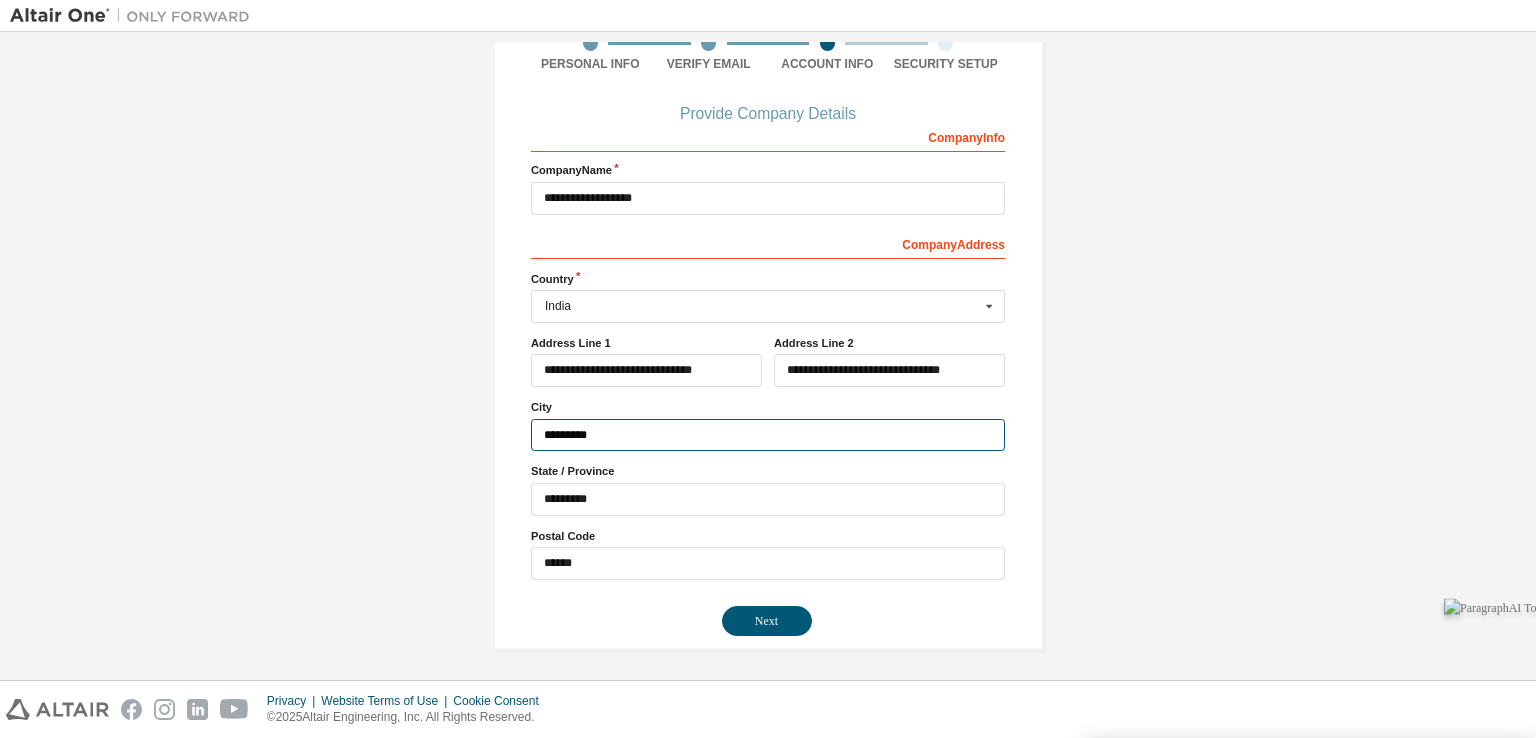click on "*********" at bounding box center [768, 435] 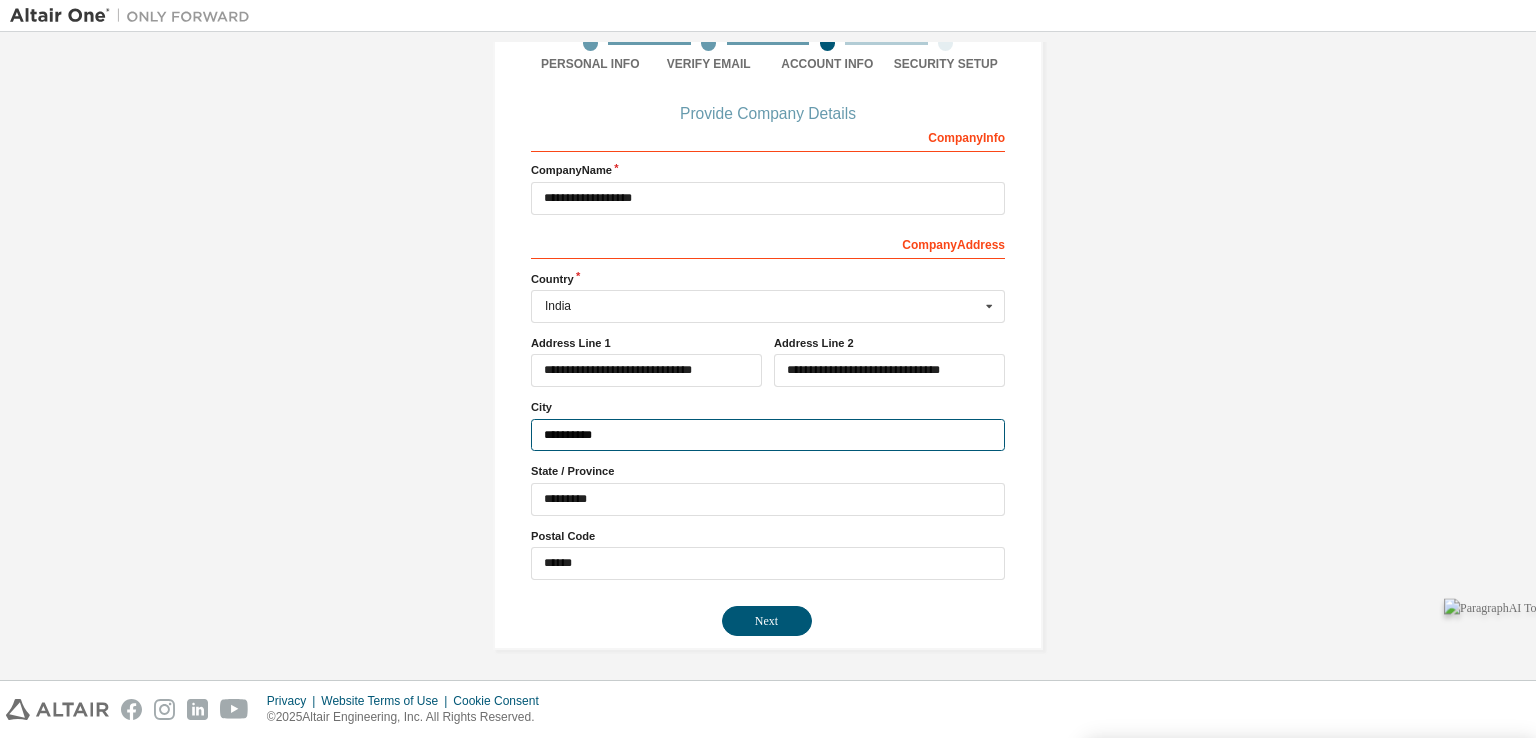 type on "*********" 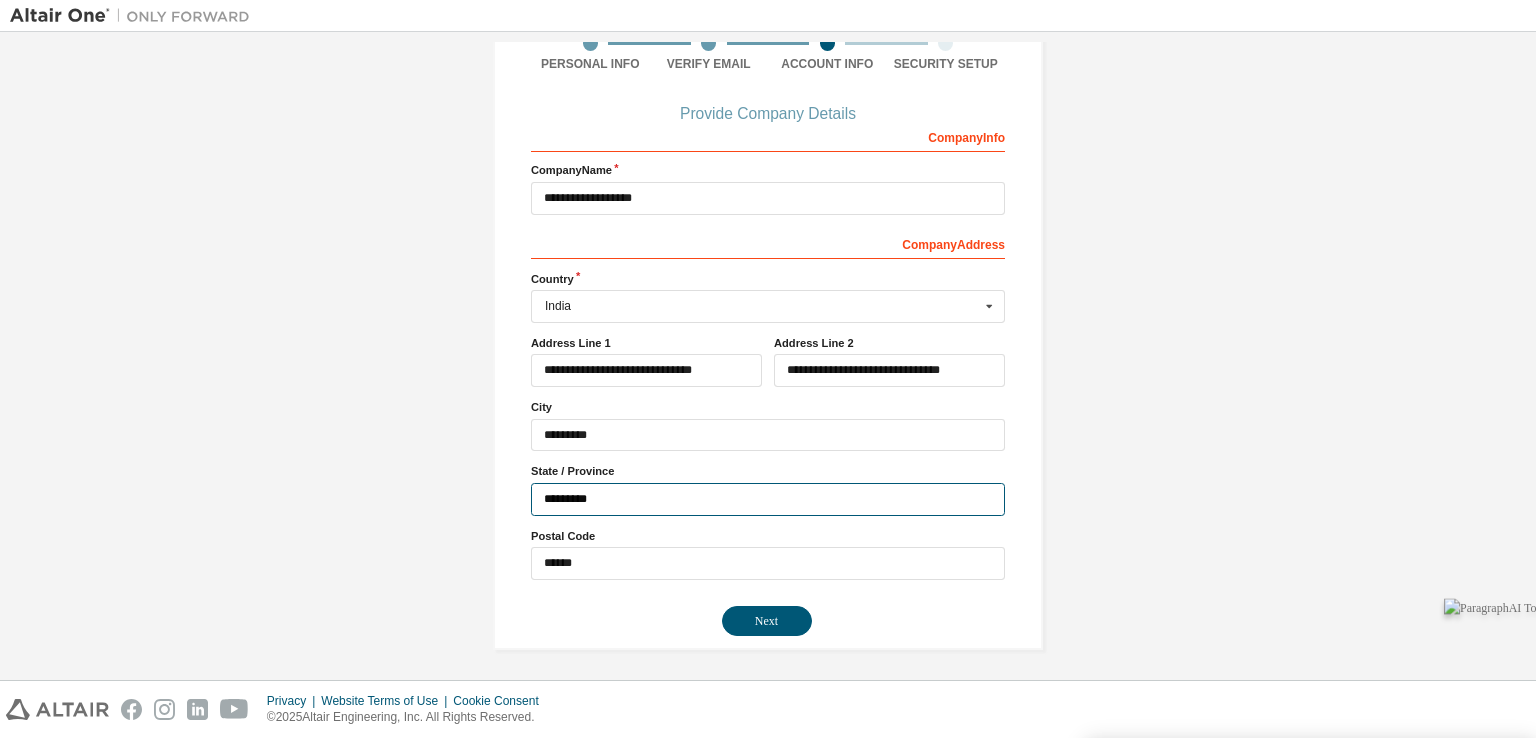 click on "*********" at bounding box center [768, 499] 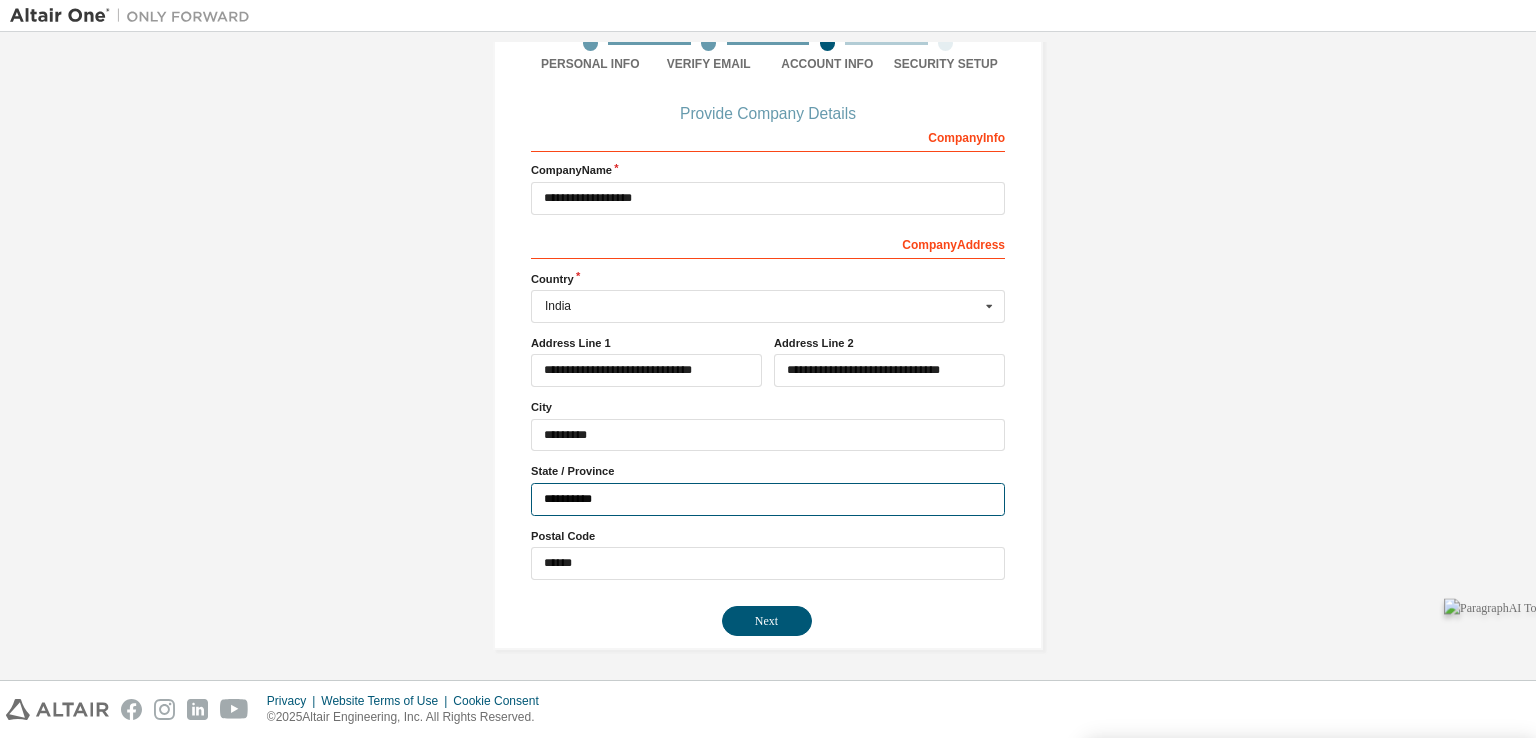 type on "*********" 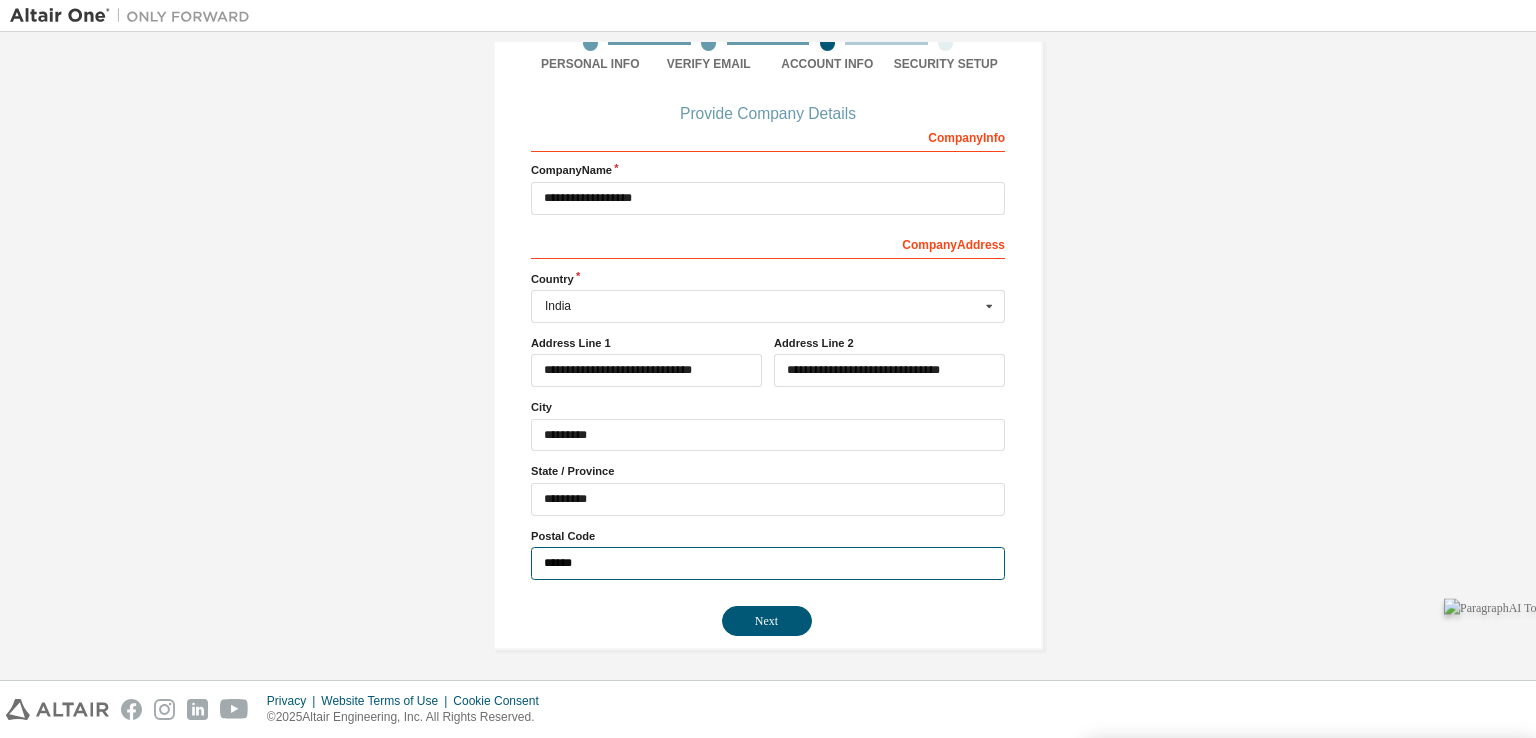 click on "******" at bounding box center (768, 563) 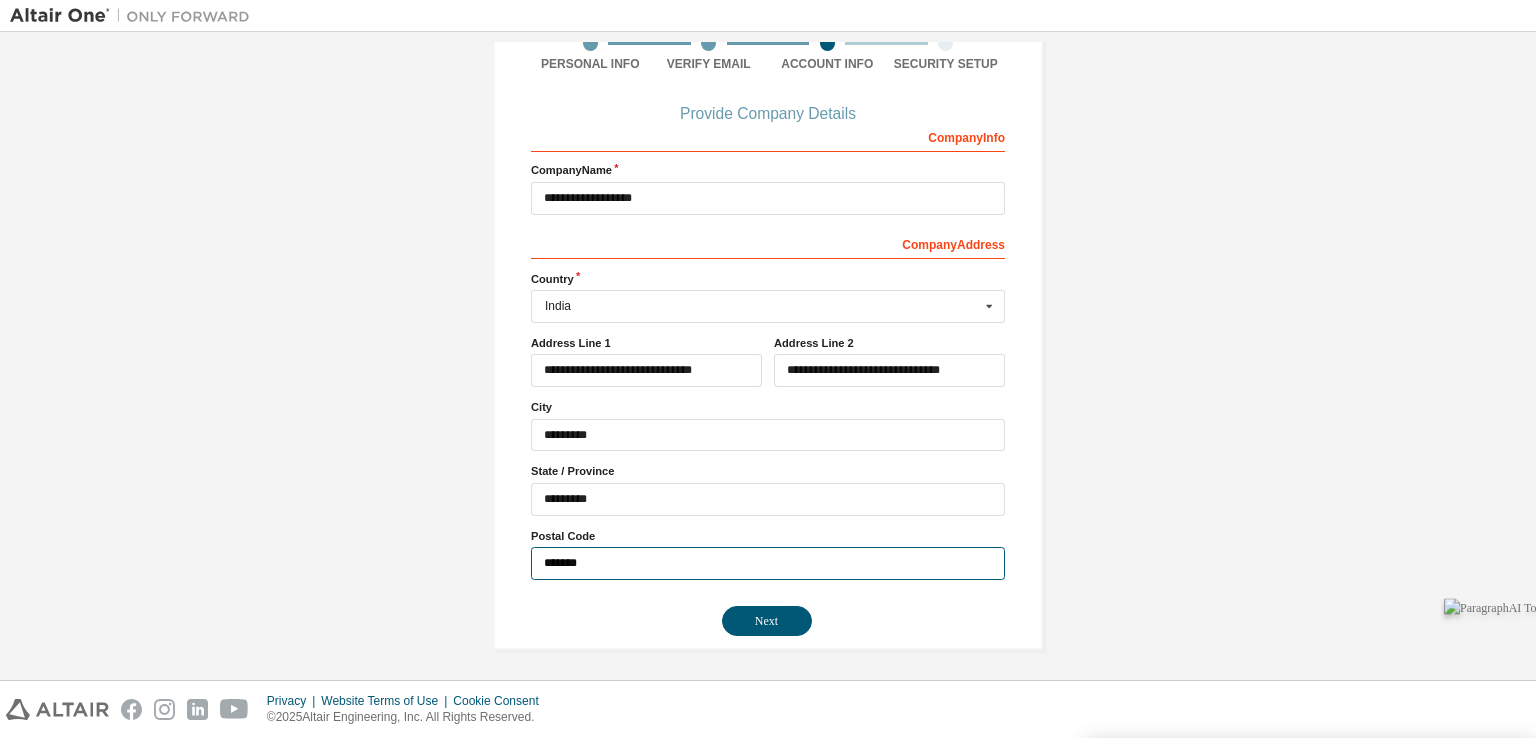type on "******" 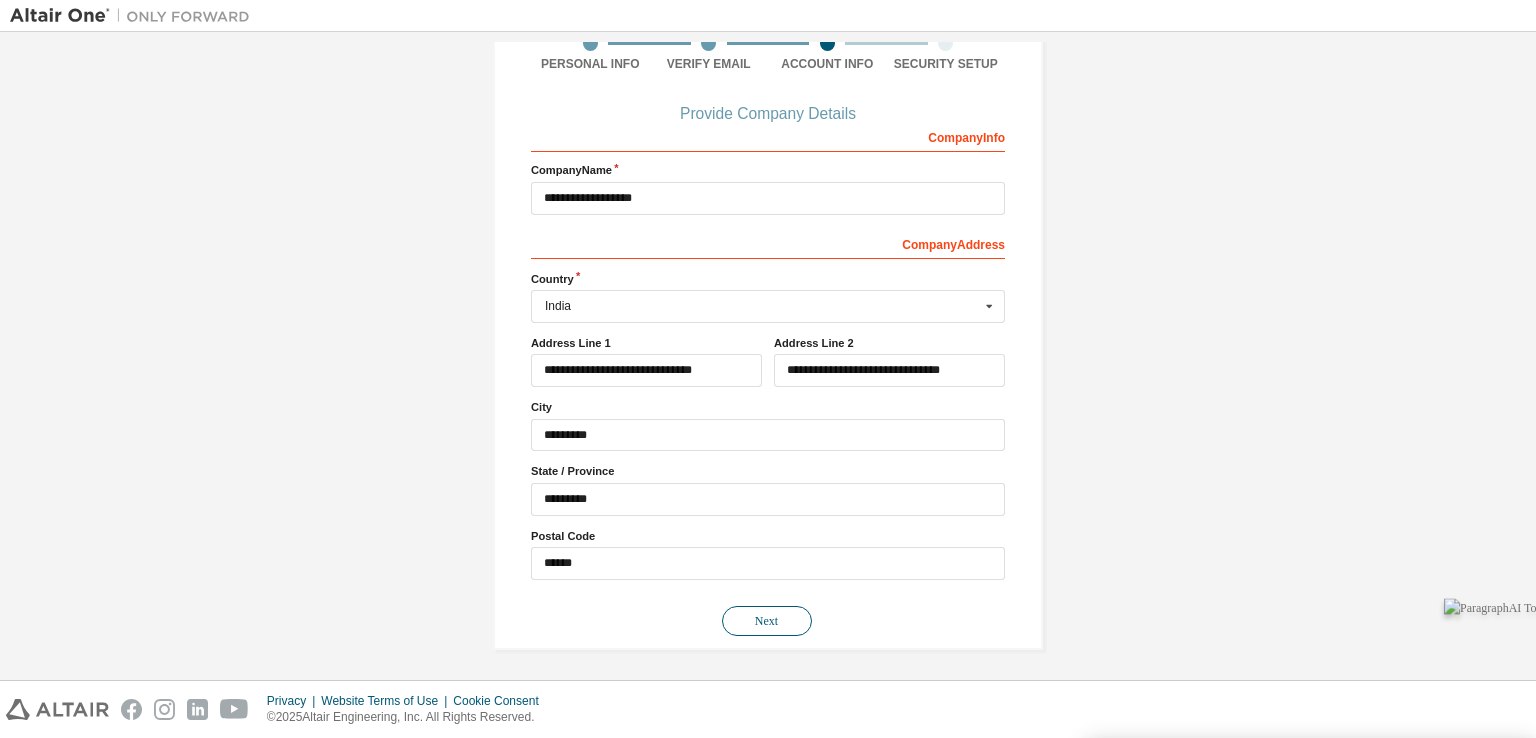 click on "Next" at bounding box center (767, 621) 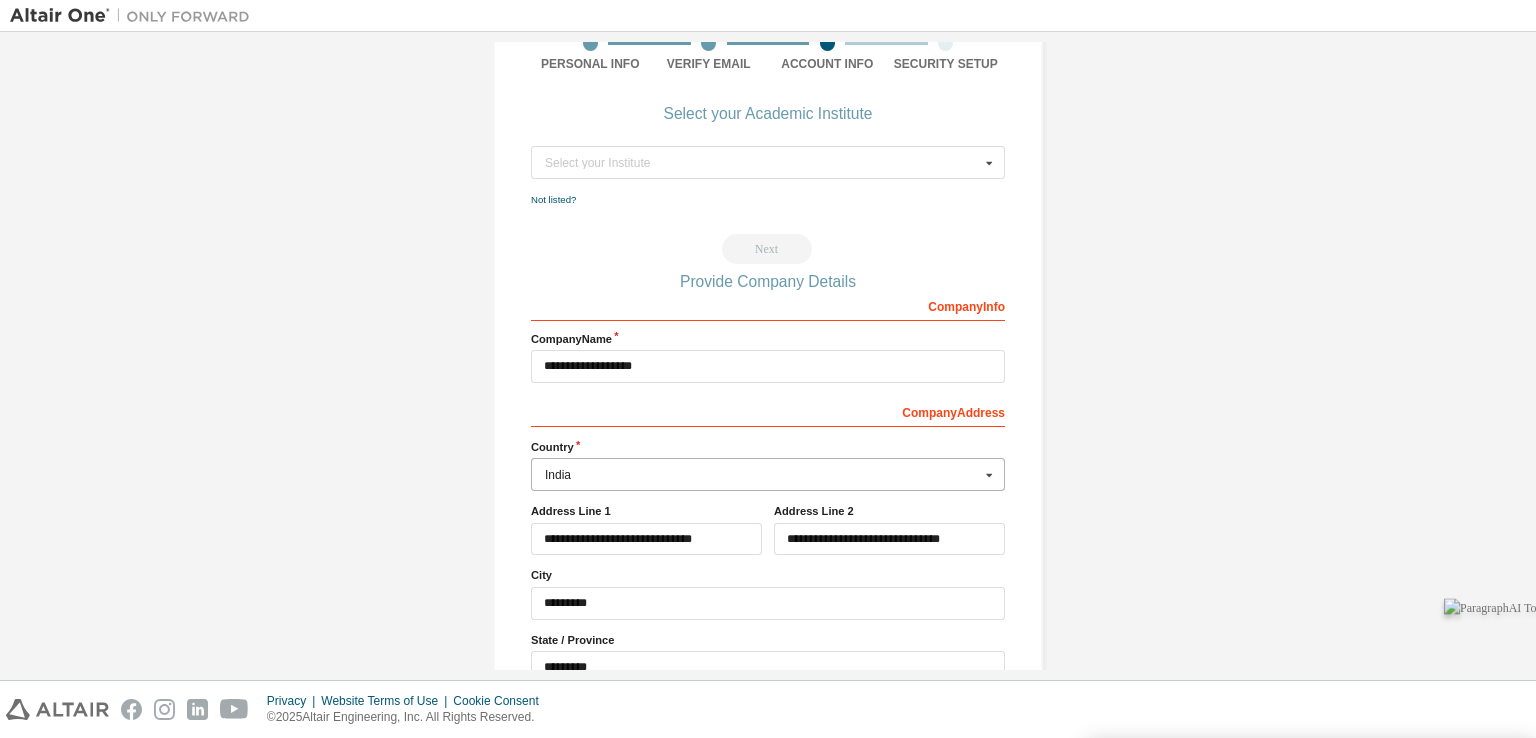 scroll, scrollTop: 0, scrollLeft: 0, axis: both 